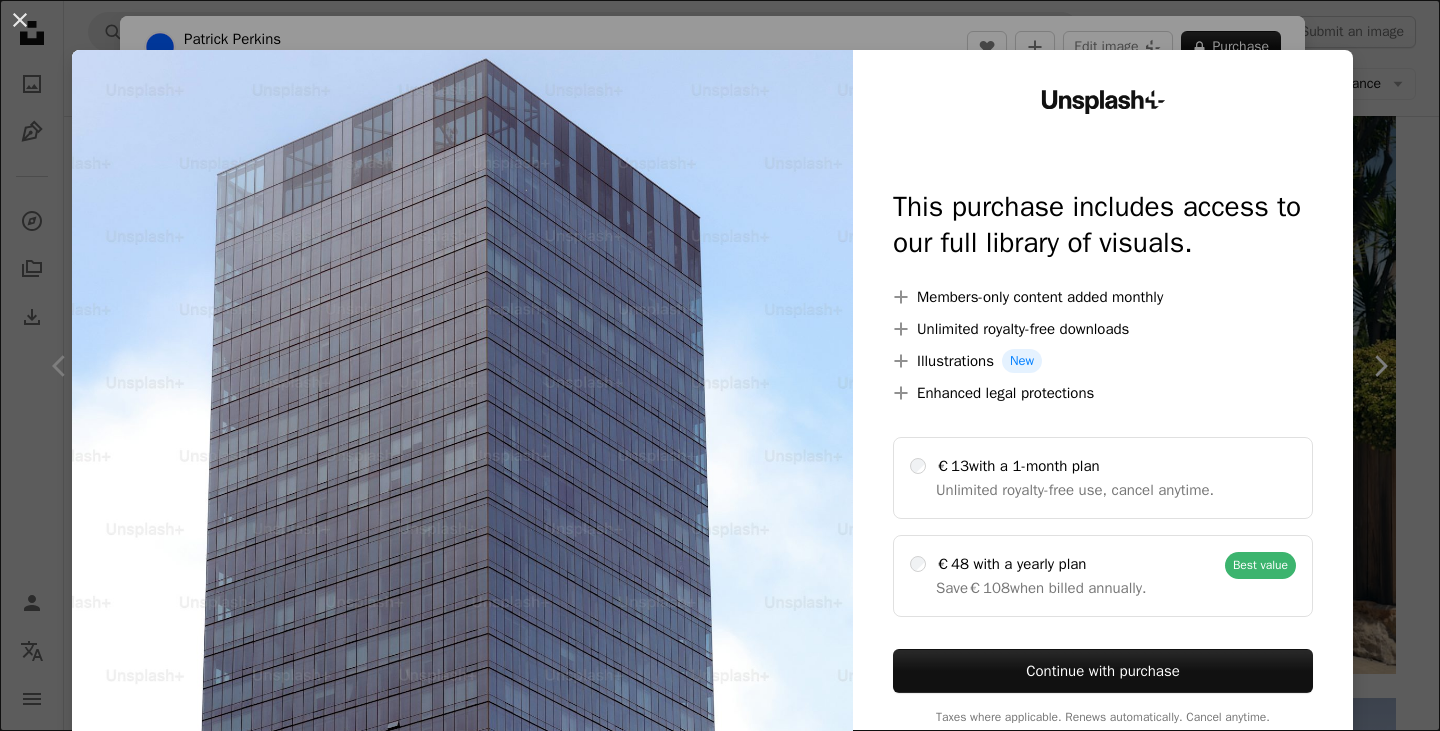 scroll, scrollTop: 93536, scrollLeft: 0, axis: vertical 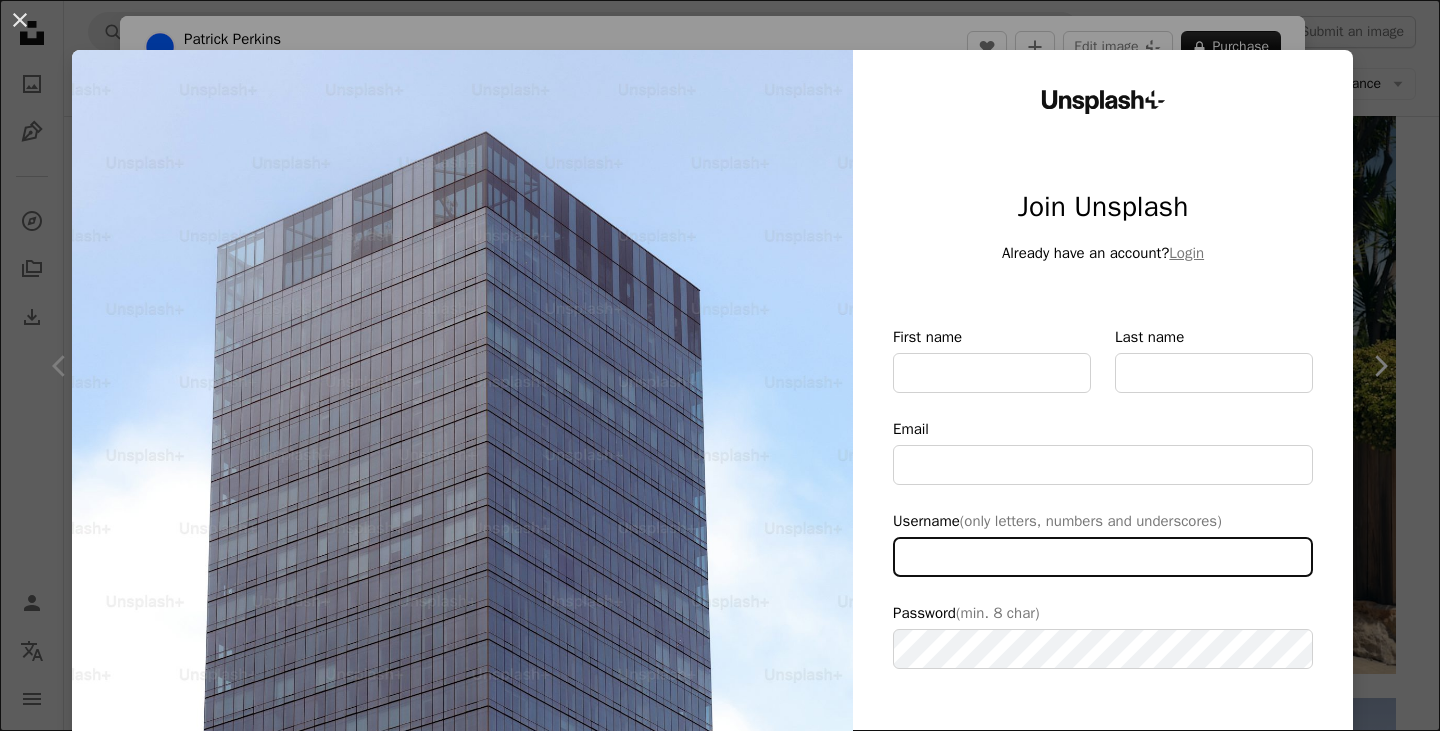 type on "**********" 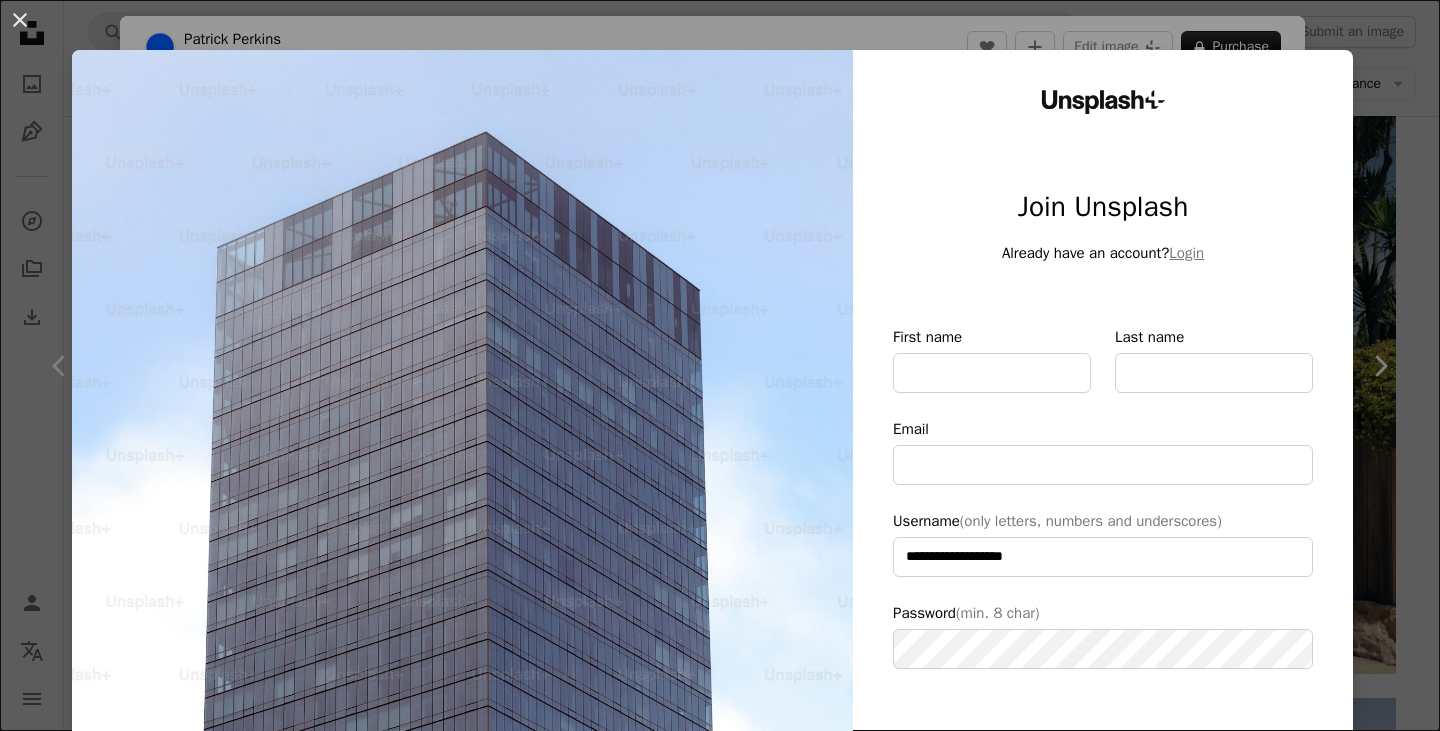 scroll, scrollTop: 200, scrollLeft: 0, axis: vertical 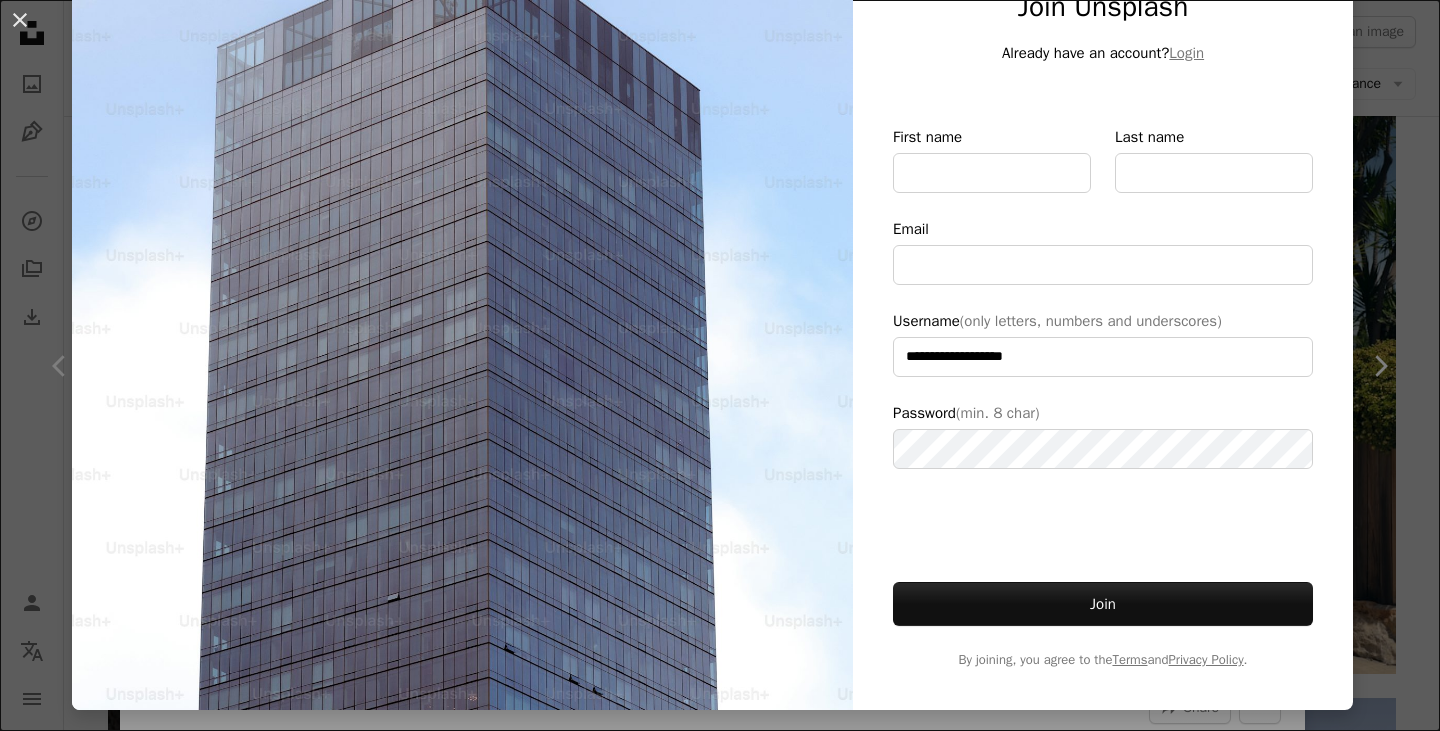 type on "**********" 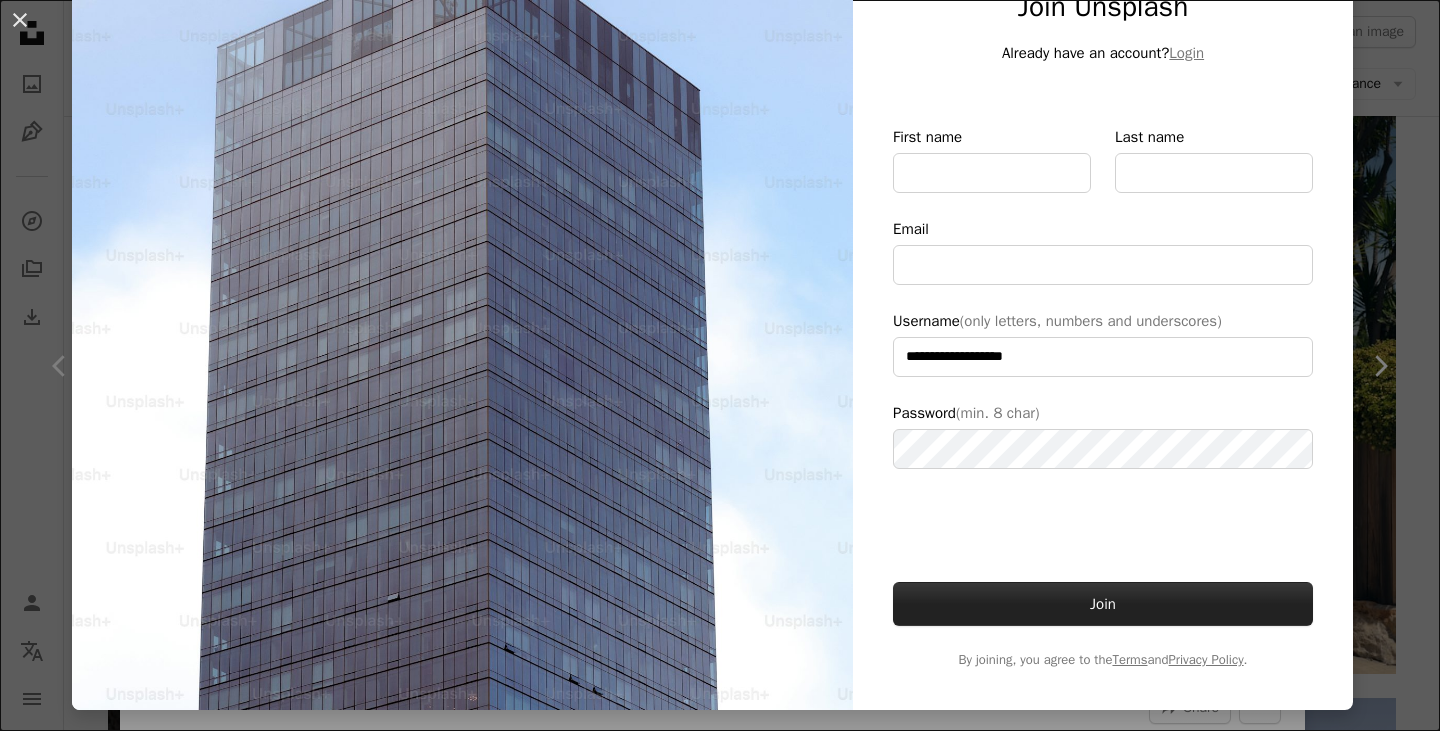 click on "Join" at bounding box center (1103, 604) 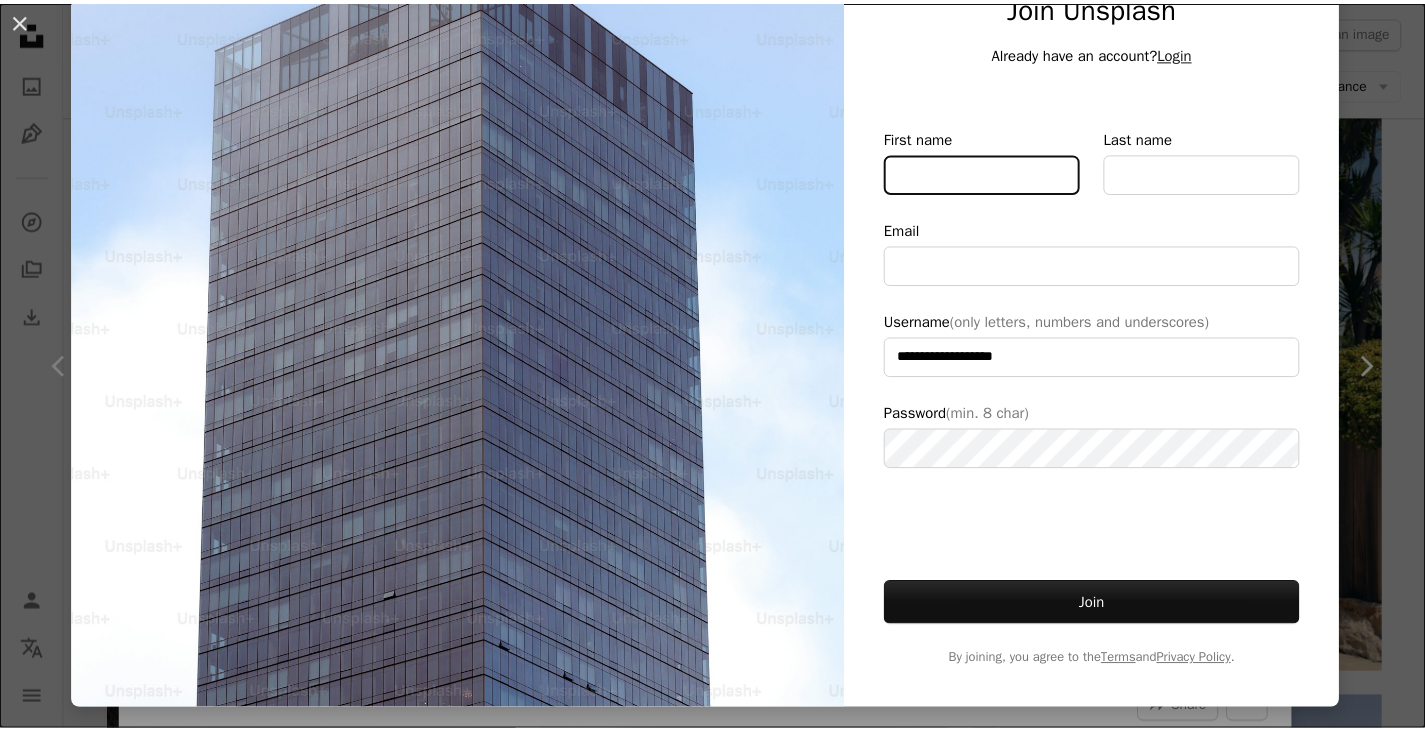 scroll, scrollTop: 0, scrollLeft: 0, axis: both 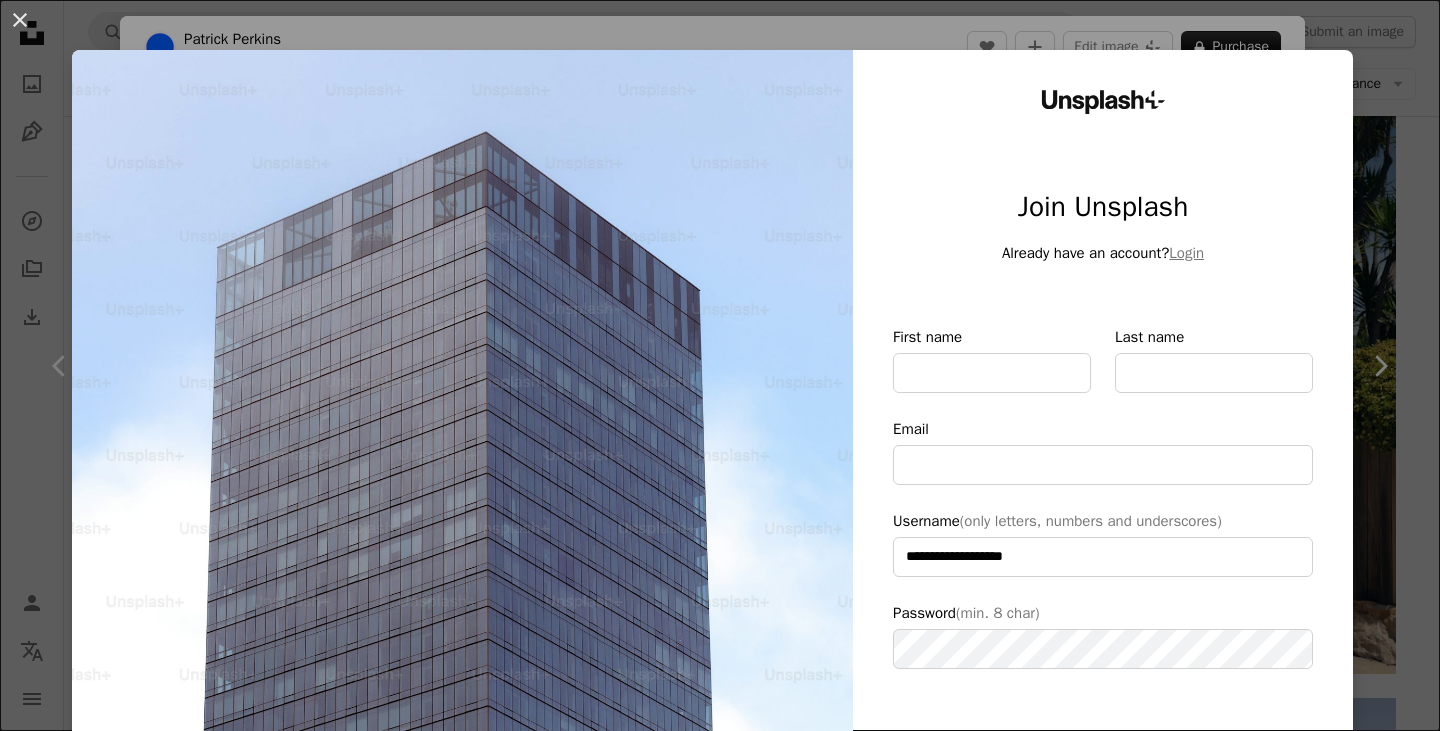click on "**********" at bounding box center [720, 365] 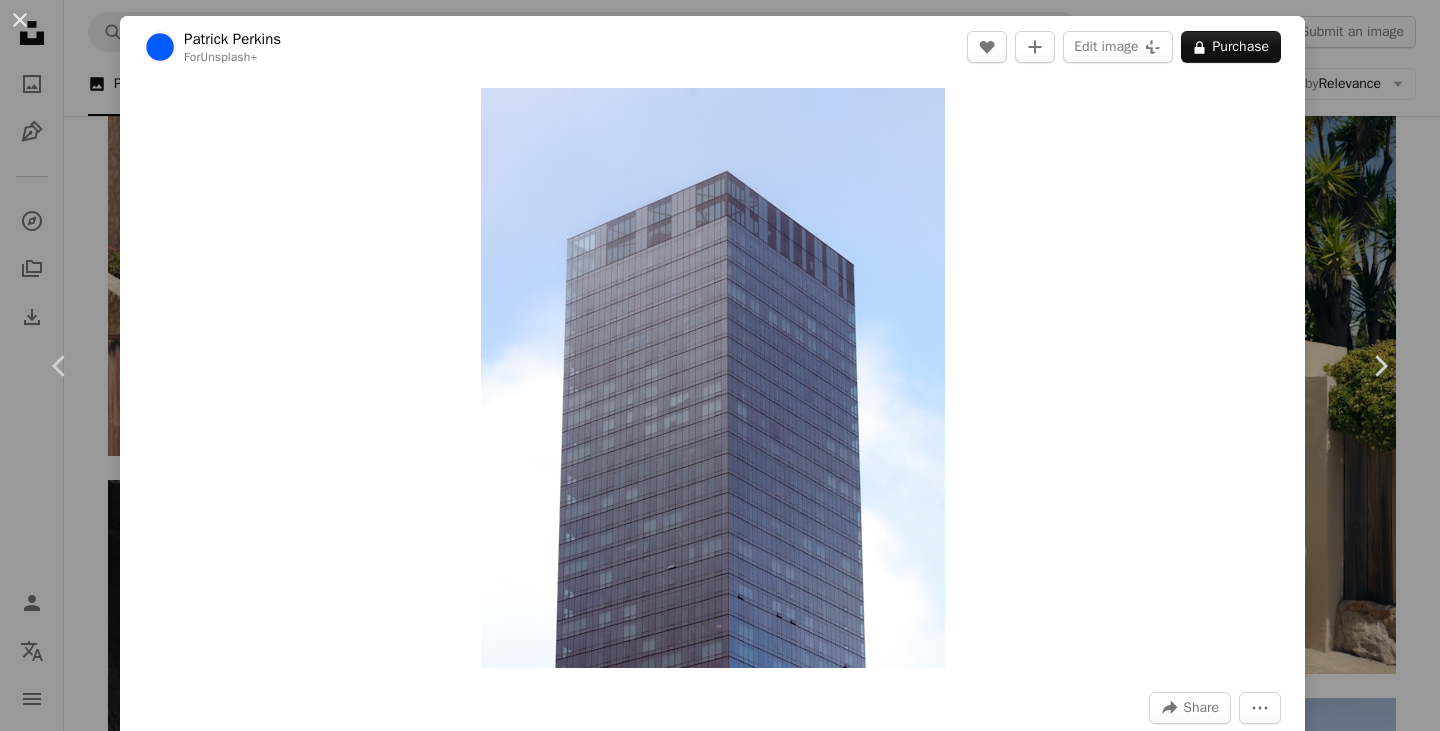 drag, startPoint x: 91, startPoint y: 68, endPoint x: 199, endPoint y: 1, distance: 127.09445 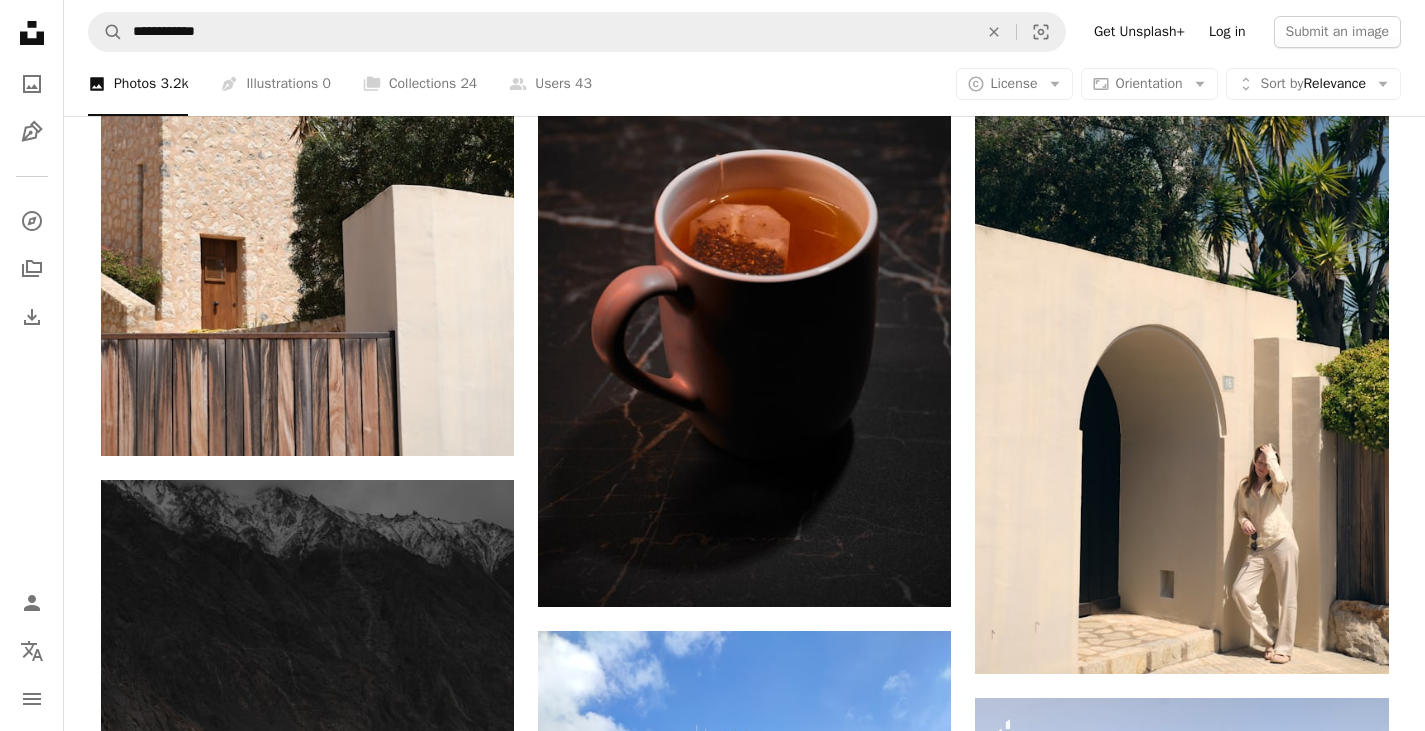 click on "Log in" at bounding box center [1227, 32] 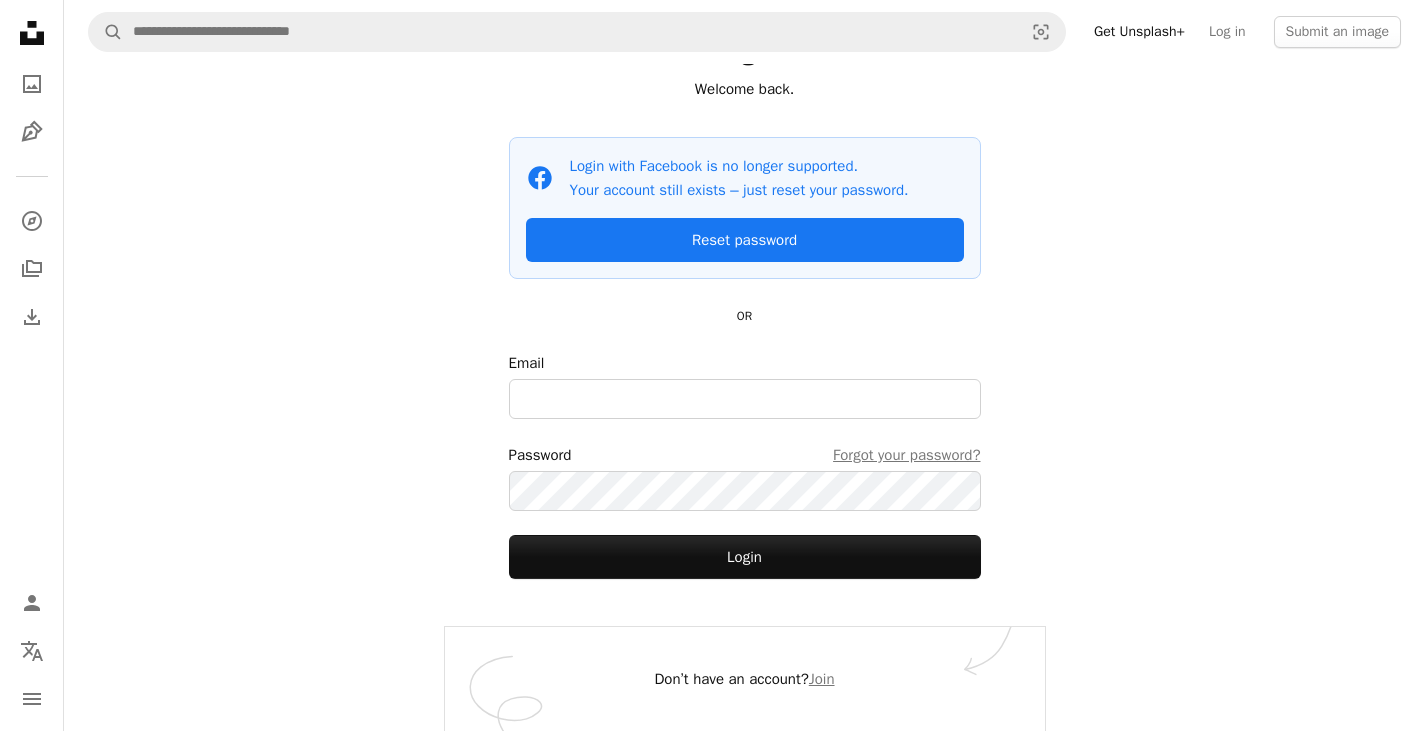scroll, scrollTop: 0, scrollLeft: 0, axis: both 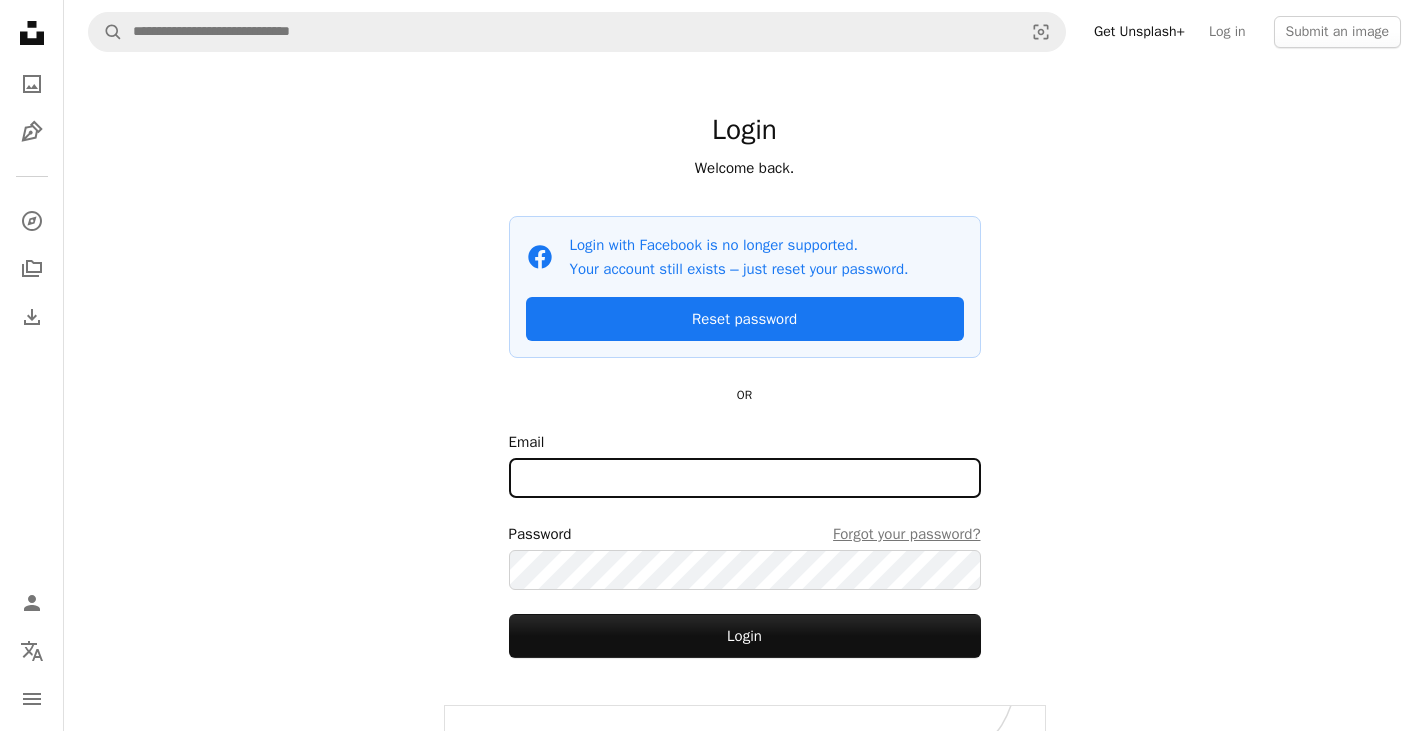 type on "**********" 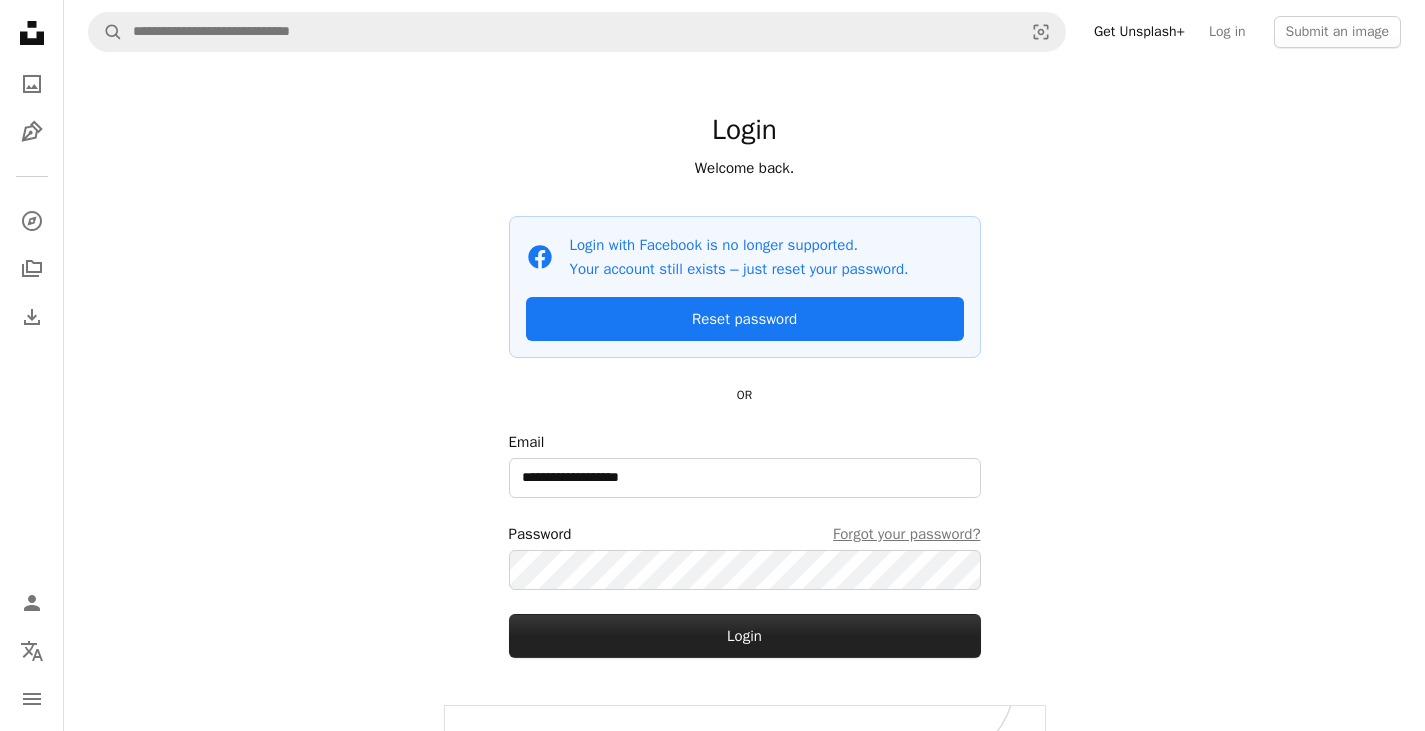 click on "Login" at bounding box center [745, 636] 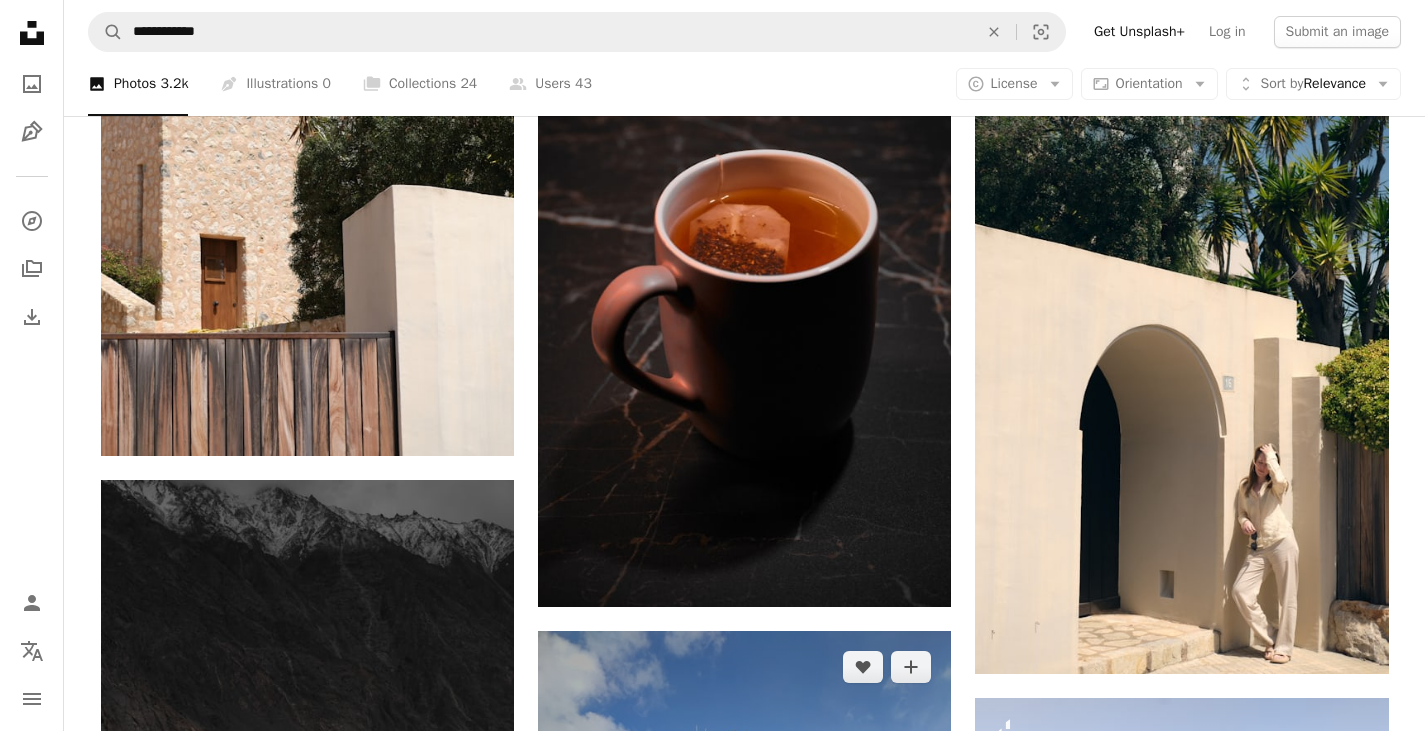 scroll, scrollTop: 94136, scrollLeft: 0, axis: vertical 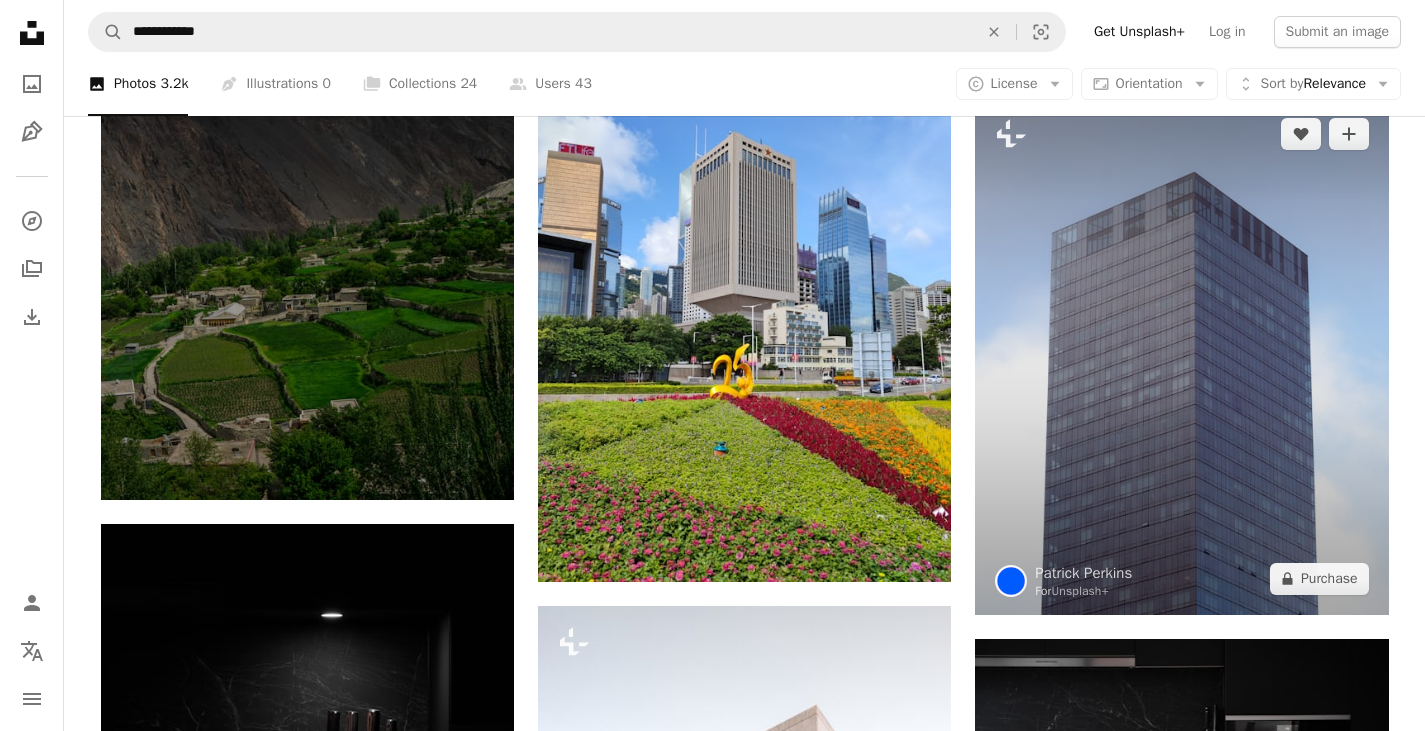 click at bounding box center (1181, 356) 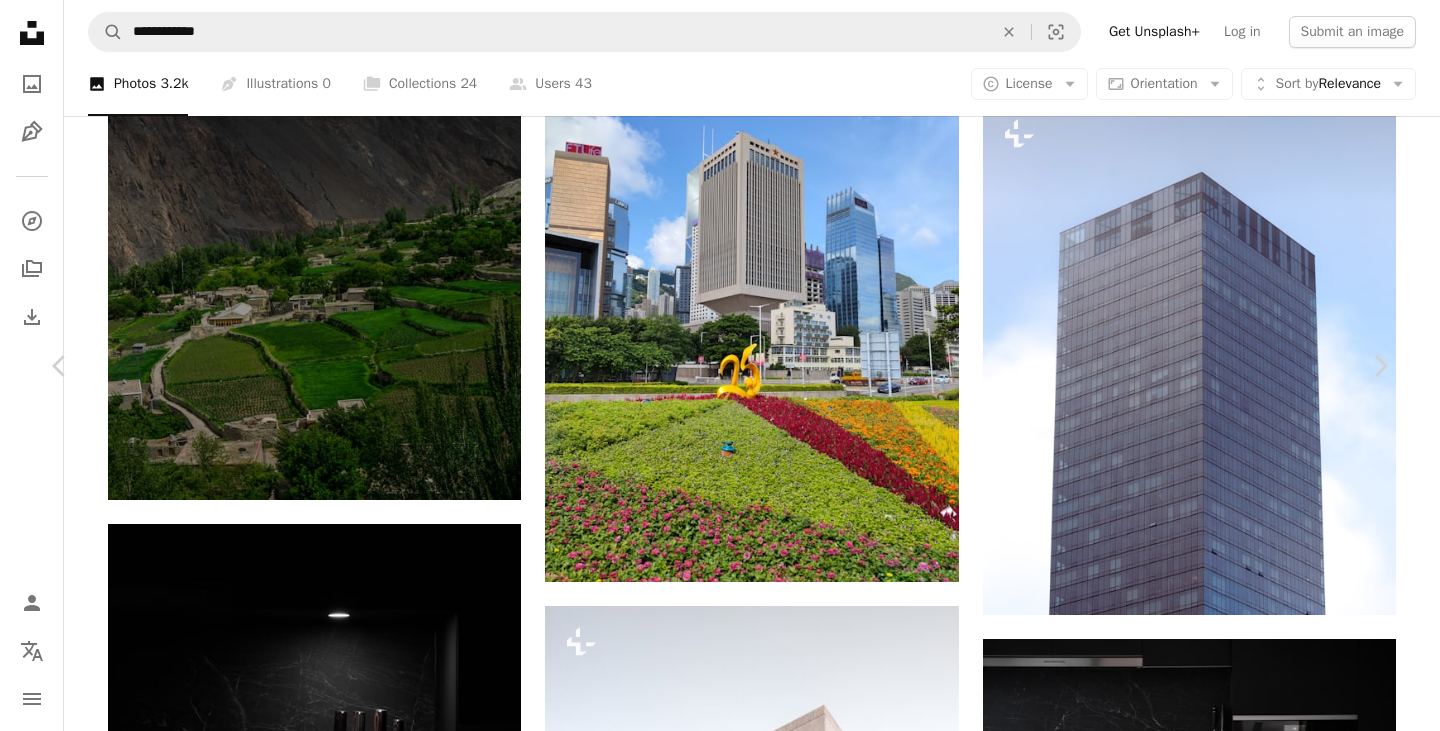 click on "[FIRST] [LAST] For Unsplash+ A heart A plus sign Edit image Plus sign for Unsplash+ A lock Purchase Zoom in A forward-right arrow Share More Actions Calendar outlined Published on January 5, 2023 Safety Licensed under the Unsplash+ License wallpapers backgrounds skyscraper tower From this series Plus sign for Unsplash+ Related images Plus sign for Unsplash+ A heart A plus sign [FIRST] [LAST] For Unsplash+ A lock Purchase Plus sign for Unsplash+ A heart A plus sign [FIRST] [LAST] For Unsplash+ A lock Purchase Plus sign for Unsplash+ A heart A plus sign [FIRST] [LAST] For Unsplash+ A lock Purchase Plus sign for Unsplash+ A heart A plus sign [FIRST] [LAST] For Unsplash+ A lock Purchase Plus sign for Unsplash+ A heart A plus sign [FIRST] [LAST] For Unsplash+ A lock Purchase Plus sign for Unsplash+ A heart A plus sign [FIRST] [LAST] For Unsplash+ A lock Purchase Plus sign for Unsplash+ A heart A plus sign [FIRST] [LAST] For Unsplash+ A lock Purchase" at bounding box center (720, 5740) 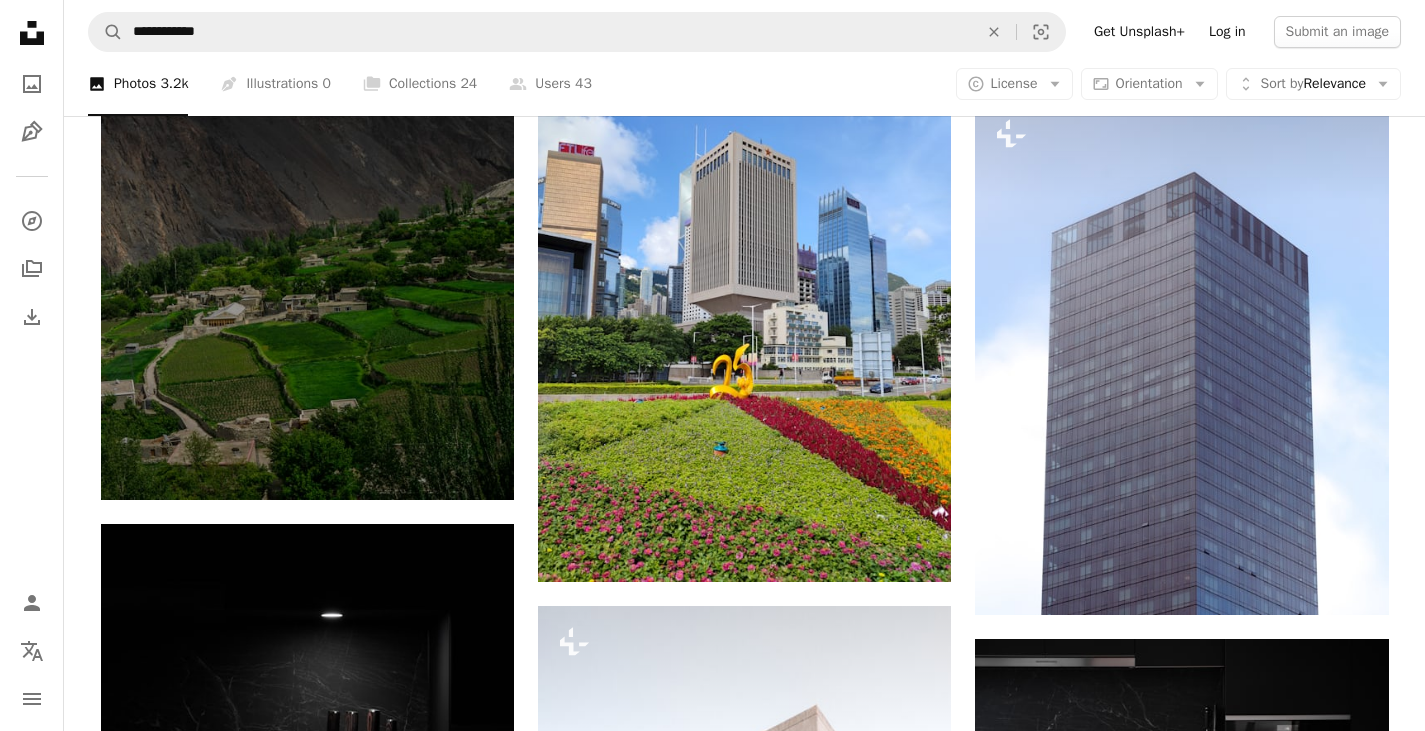 click on "Log in" at bounding box center (1227, 32) 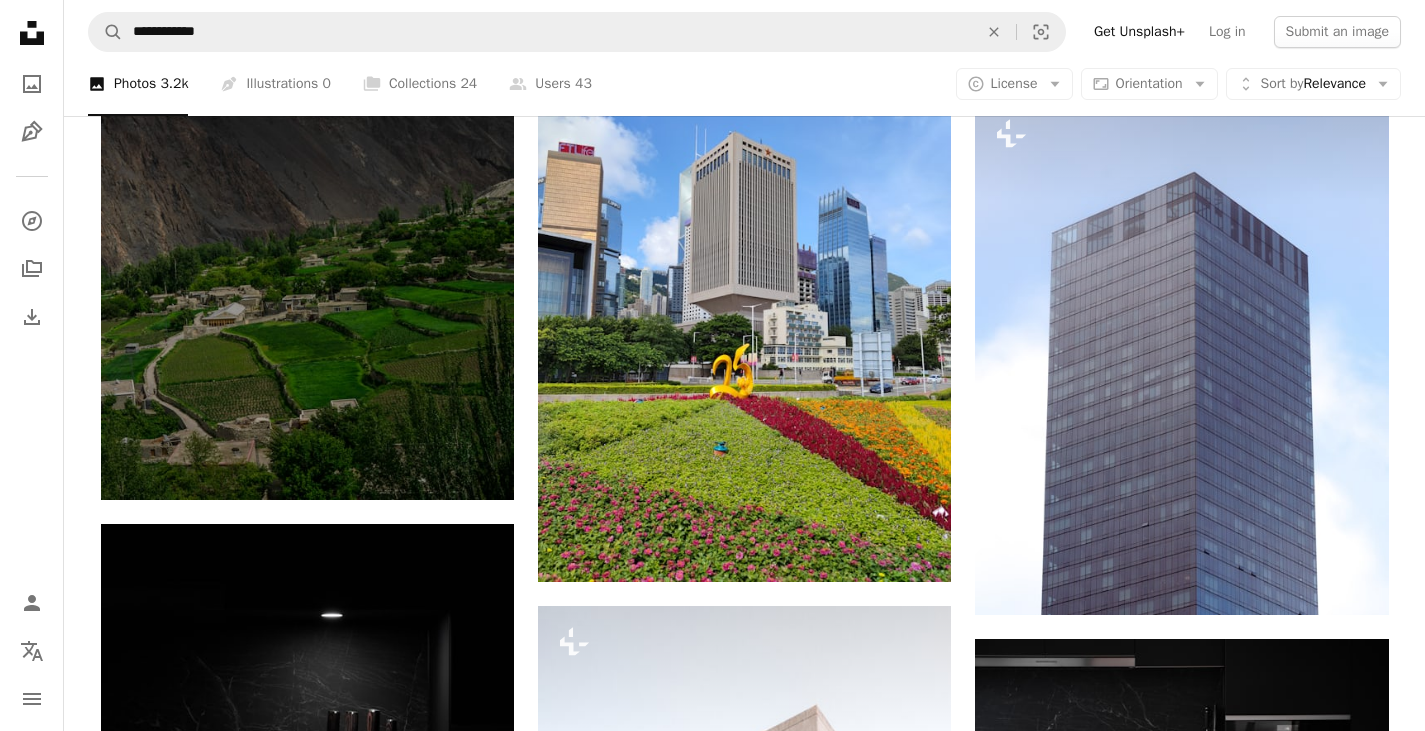 scroll, scrollTop: 0, scrollLeft: 0, axis: both 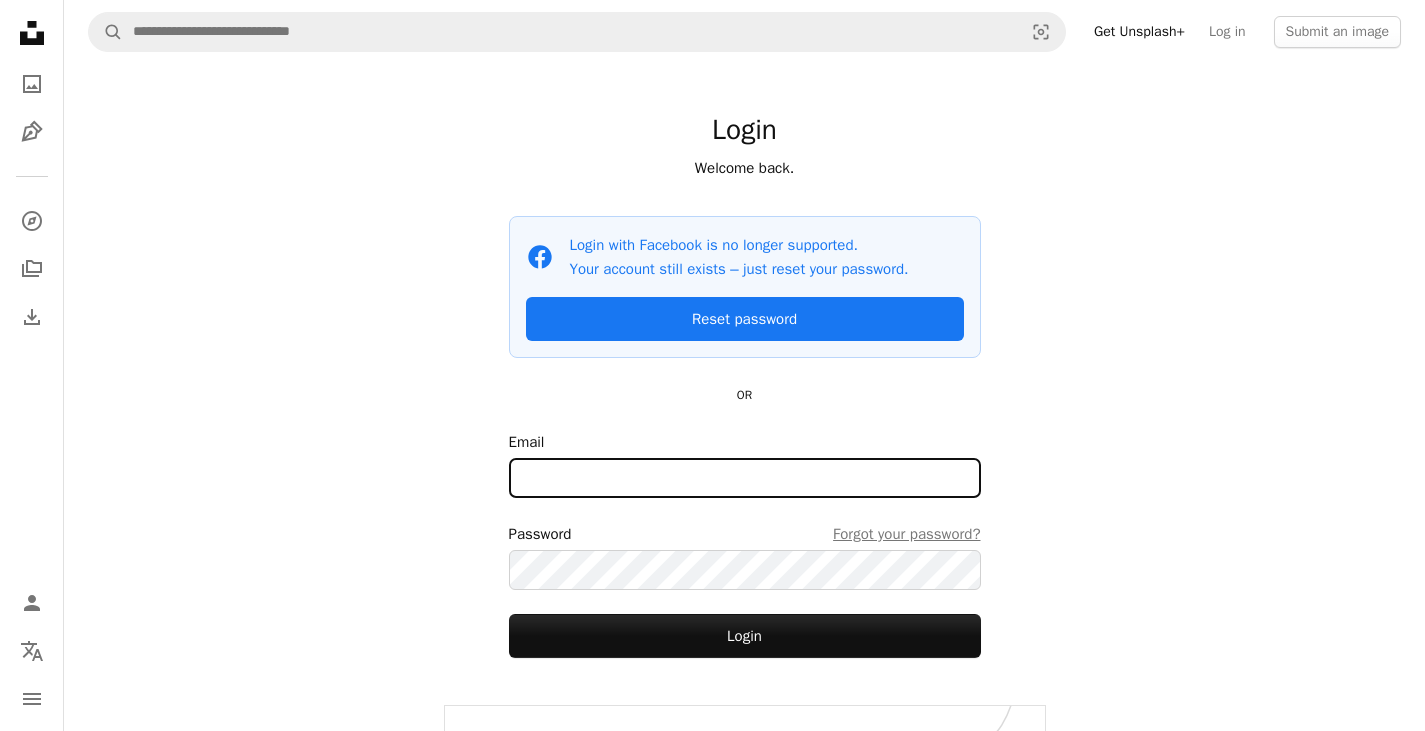 type on "**********" 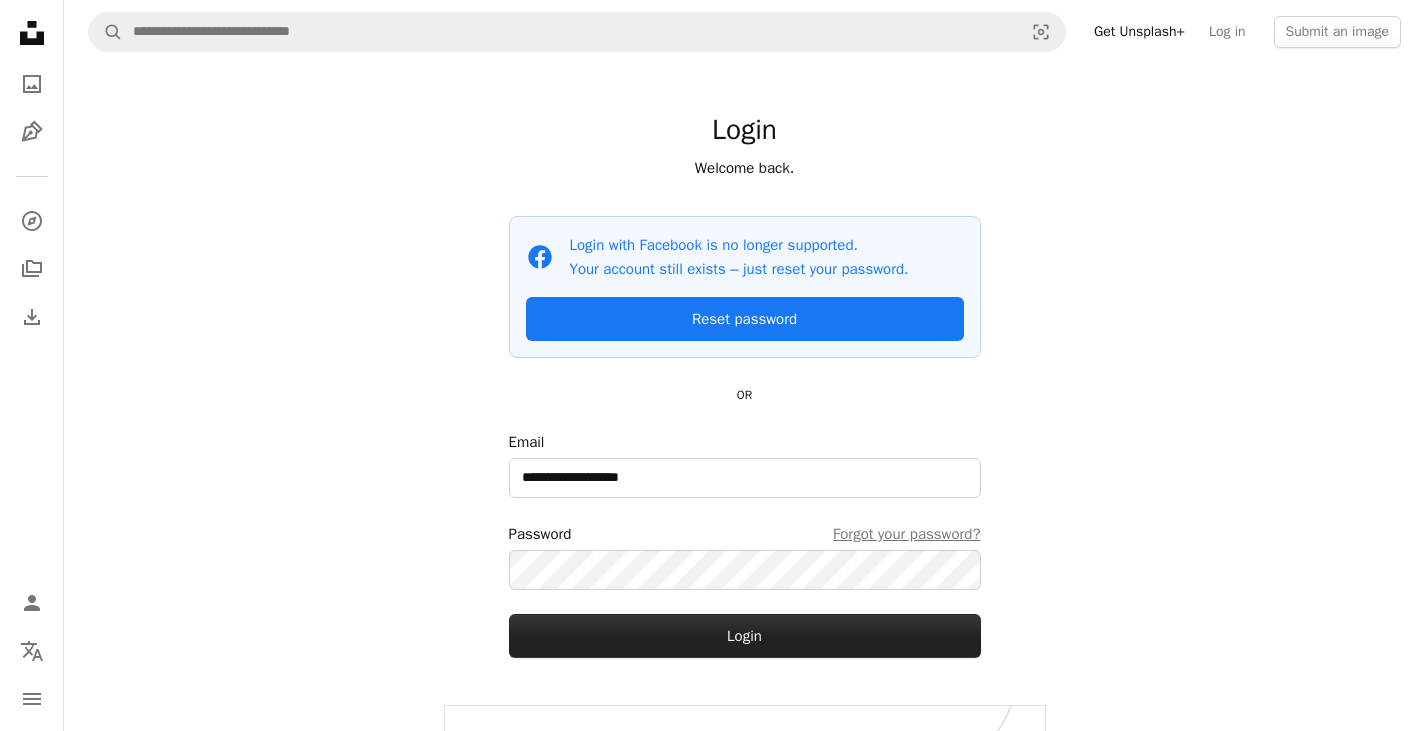 click on "Login" at bounding box center (745, 636) 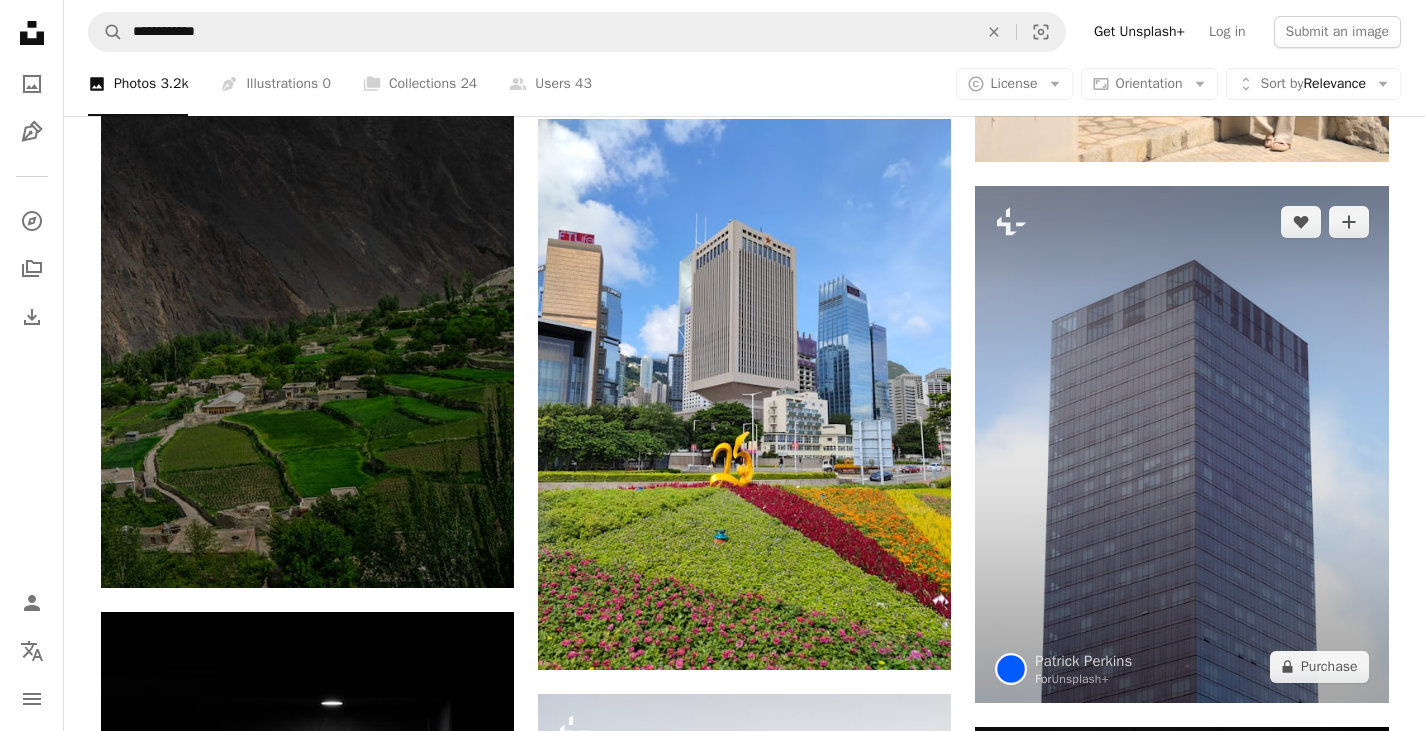 scroll, scrollTop: 94036, scrollLeft: 0, axis: vertical 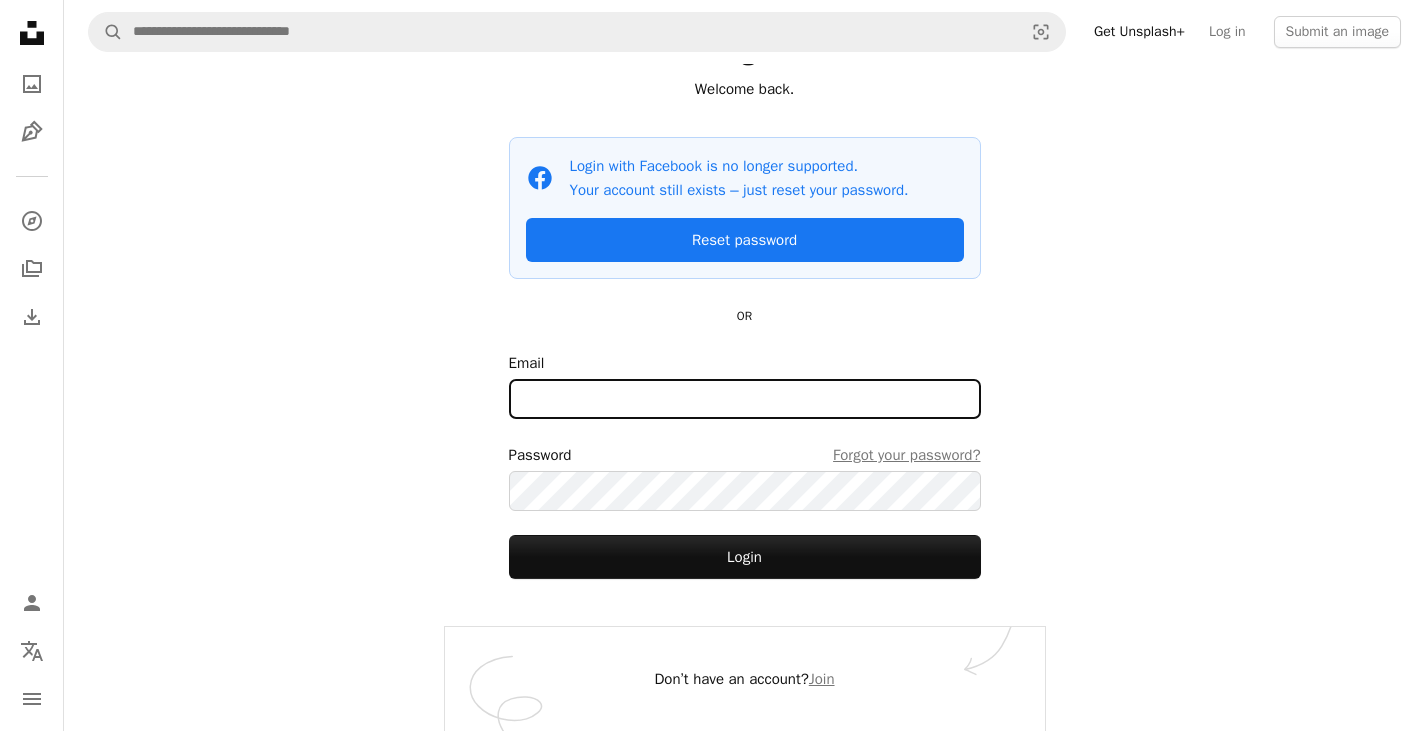 type on "**********" 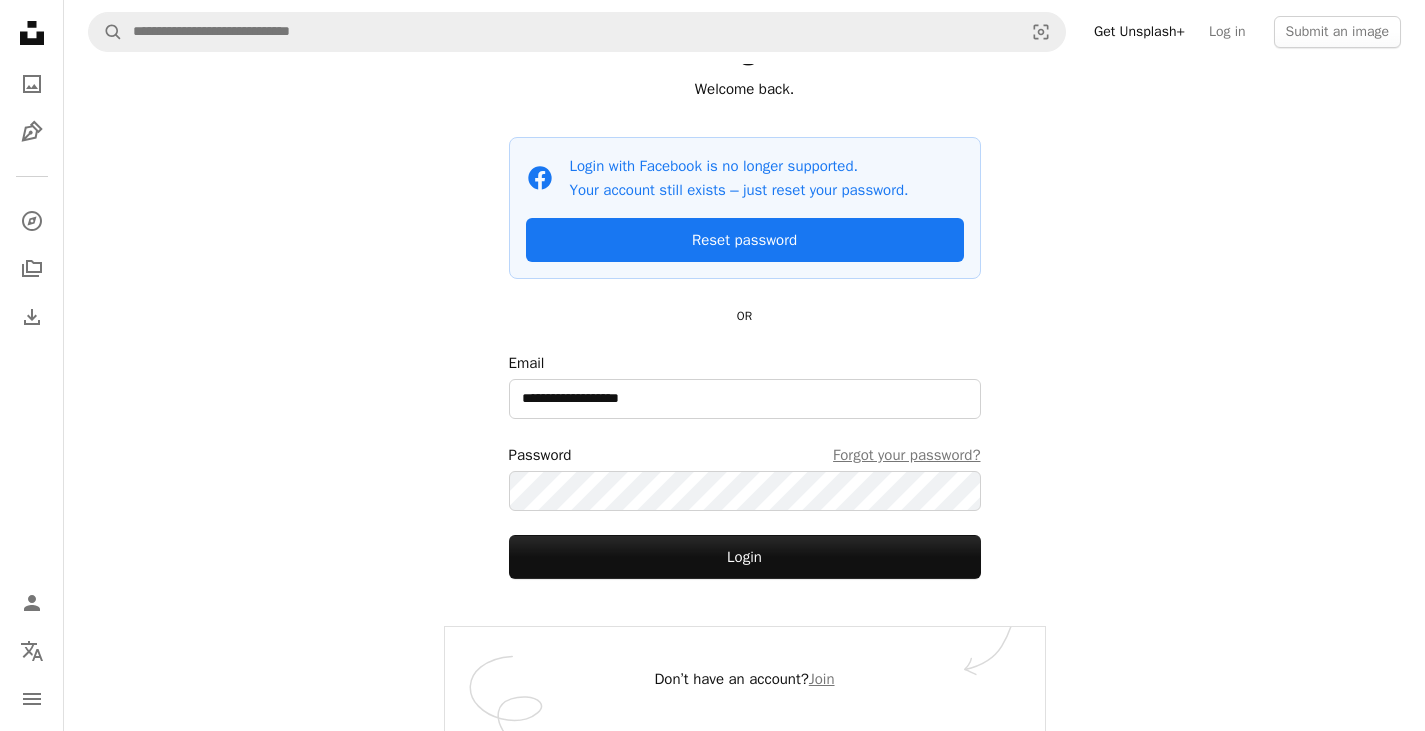 scroll, scrollTop: 0, scrollLeft: 0, axis: both 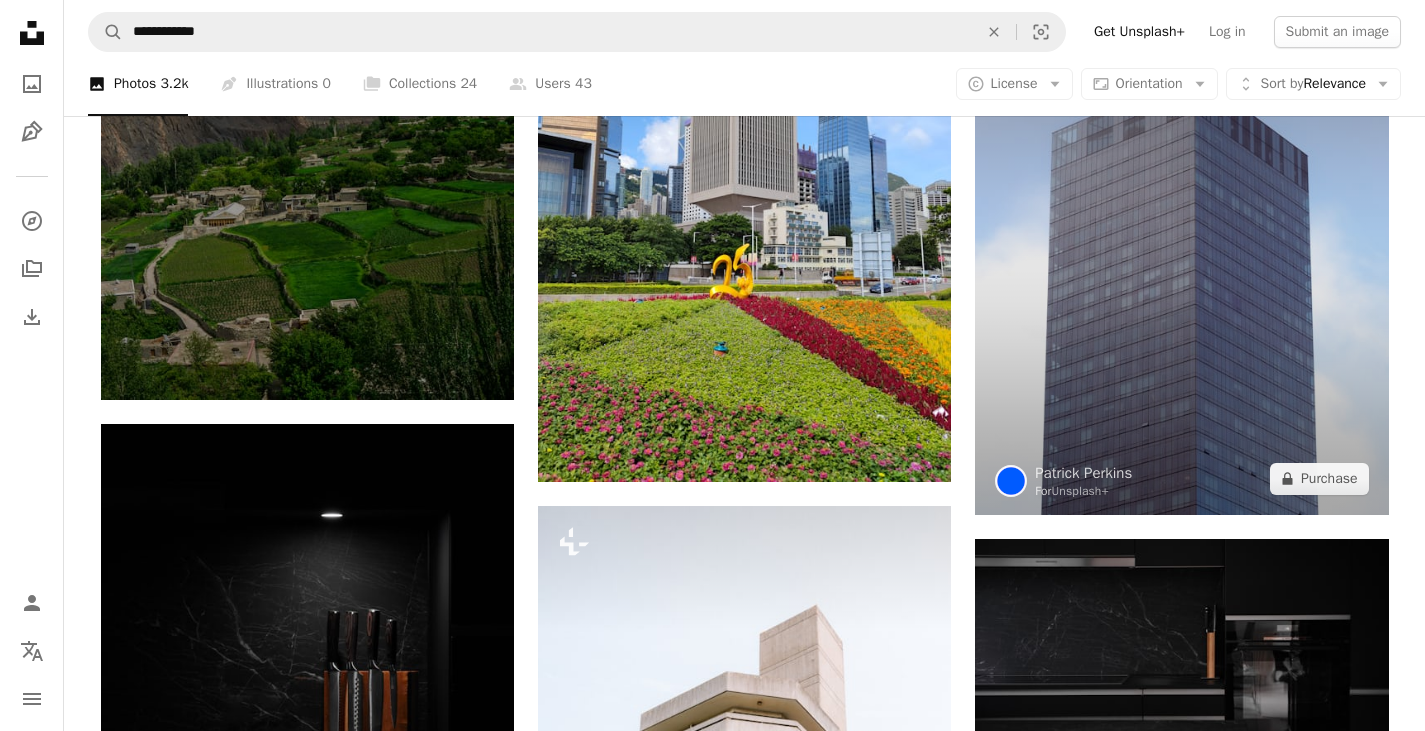 click at bounding box center [1181, 256] 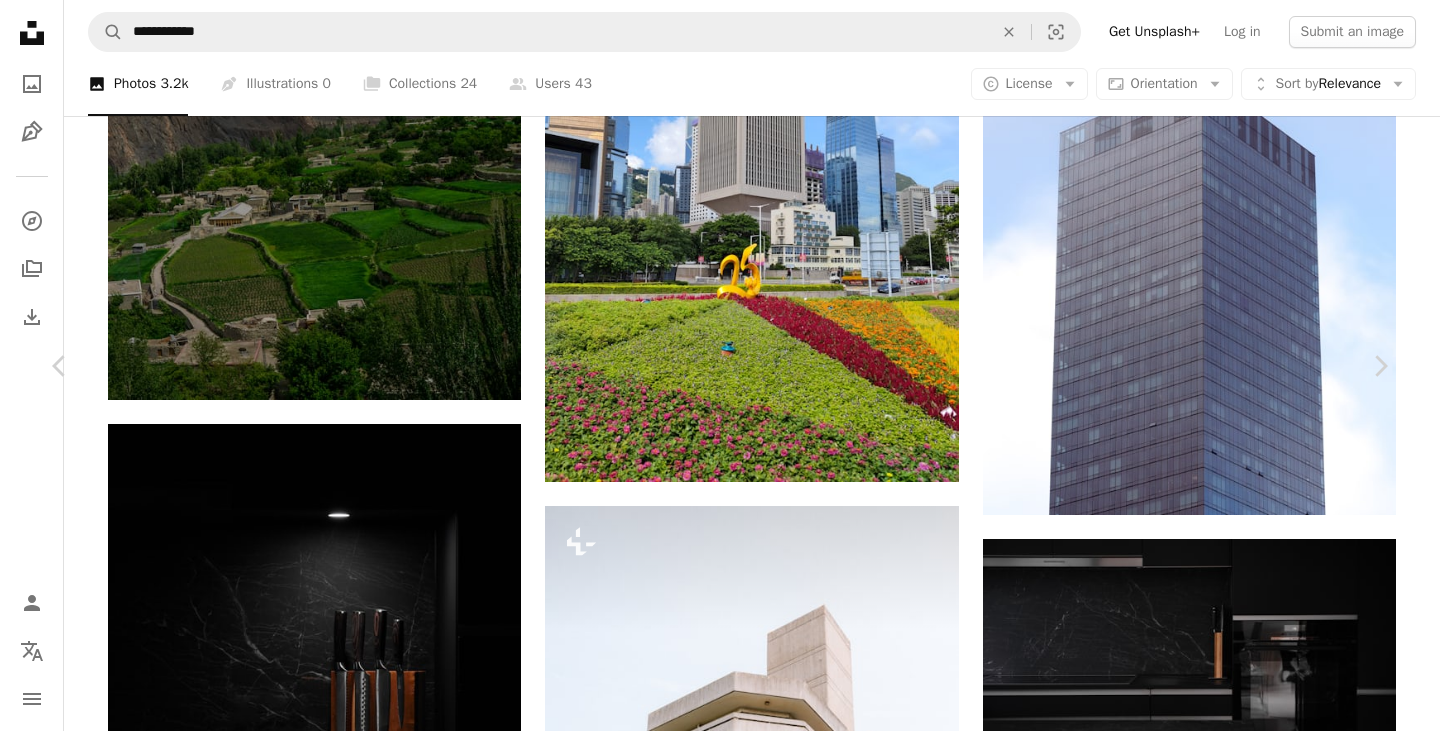 scroll, scrollTop: 5600, scrollLeft: 0, axis: vertical 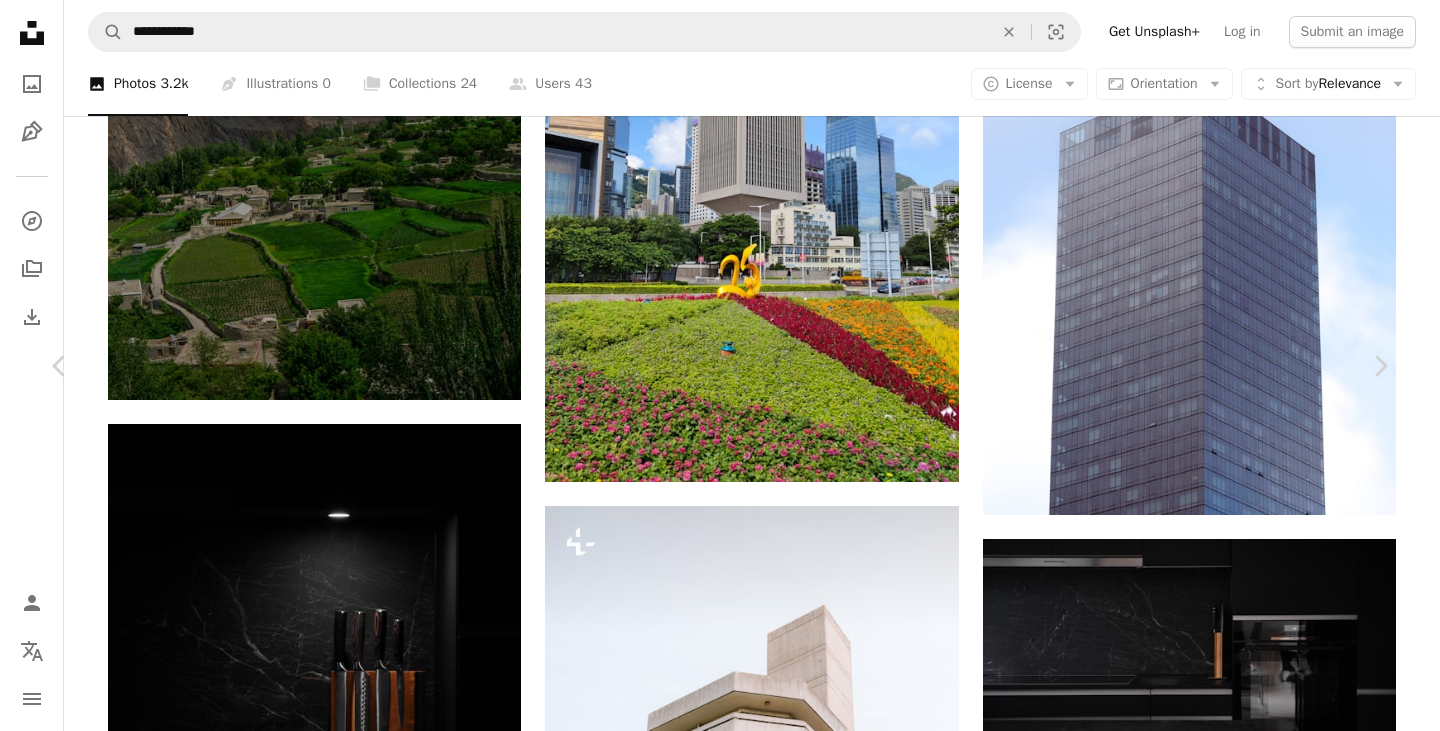 click at bounding box center [712, 5704] 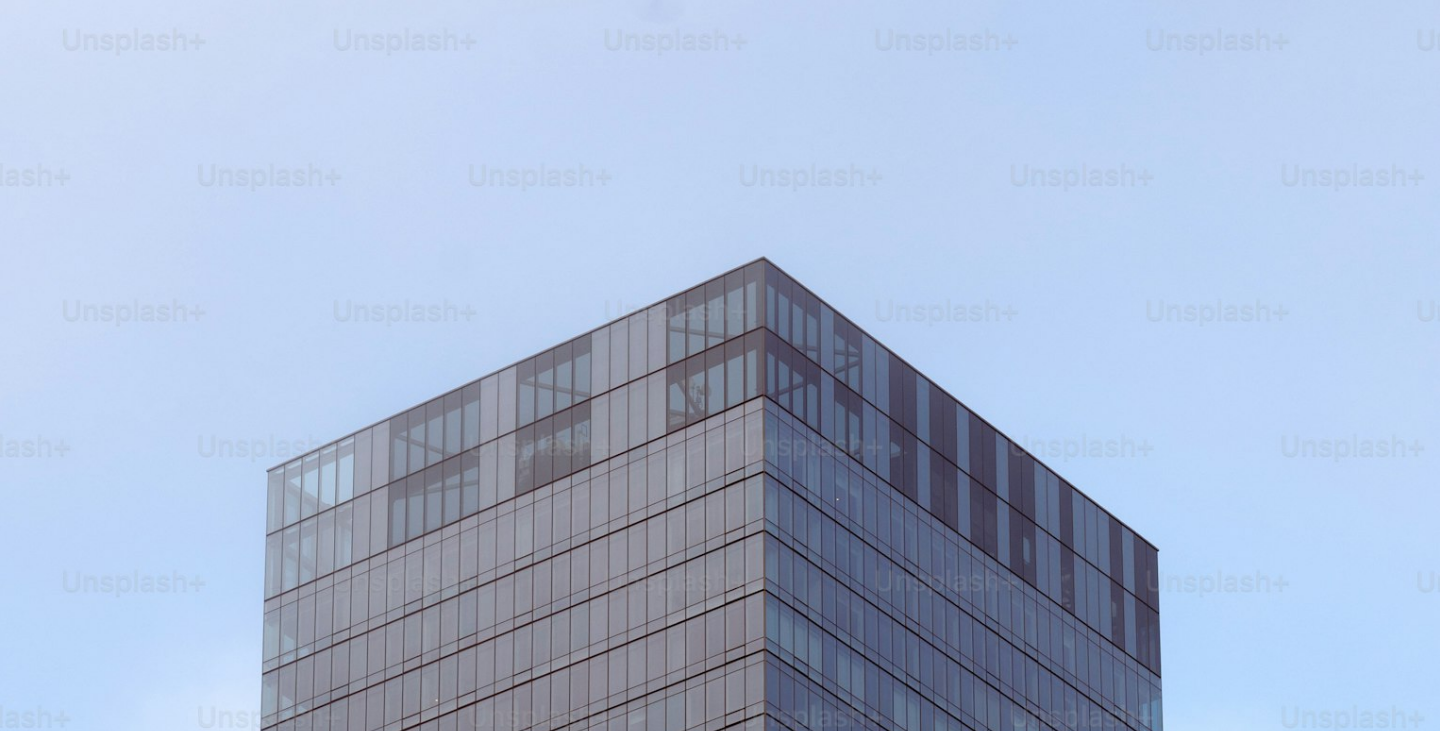 scroll, scrollTop: 517, scrollLeft: 0, axis: vertical 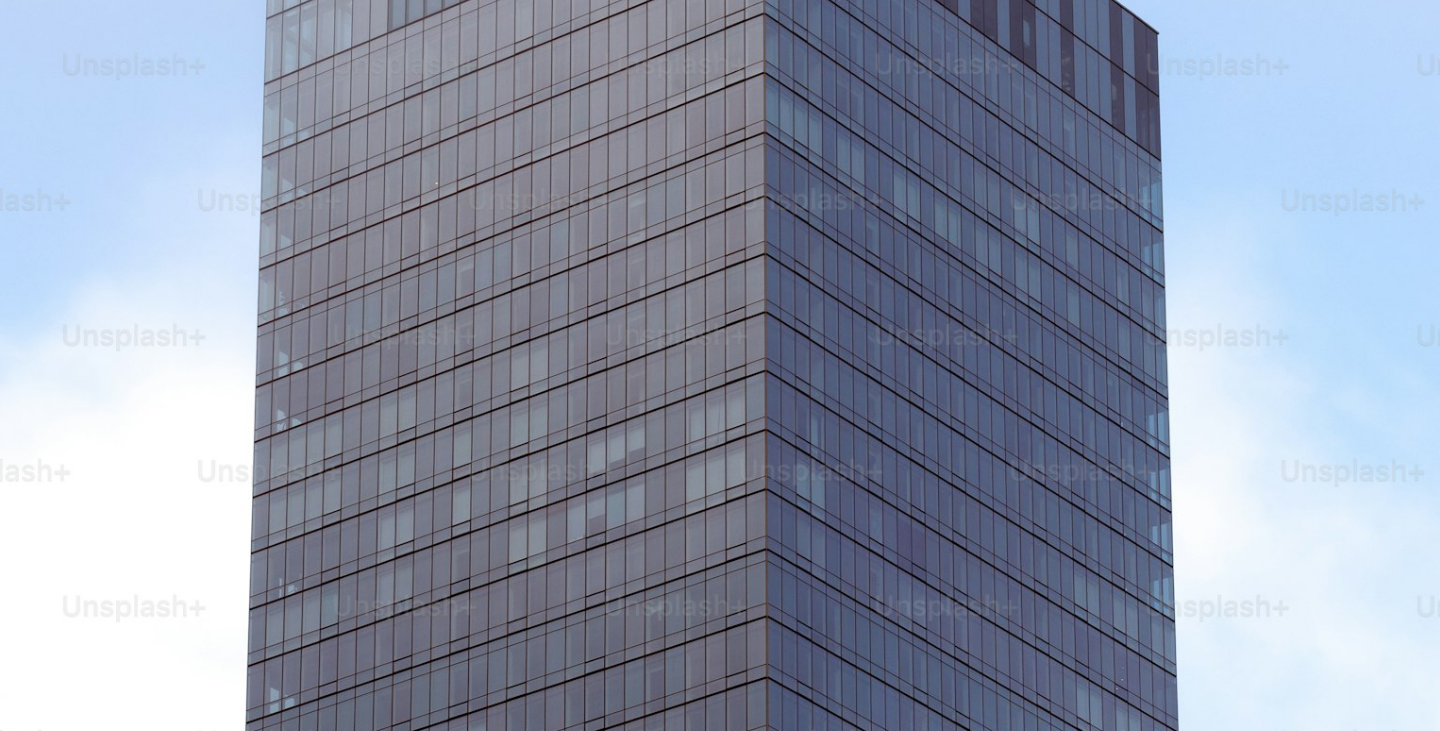 click at bounding box center [720, 383] 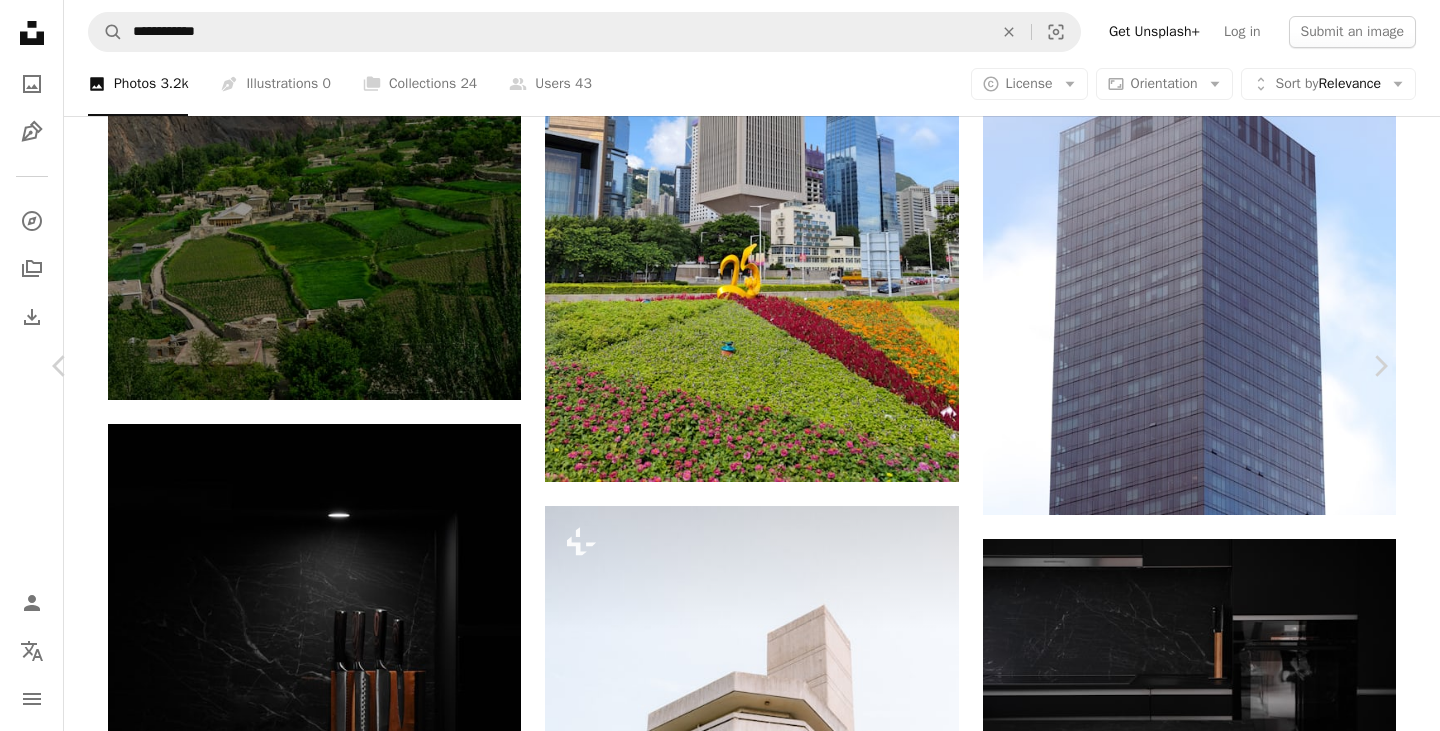 scroll, scrollTop: 0, scrollLeft: 0, axis: both 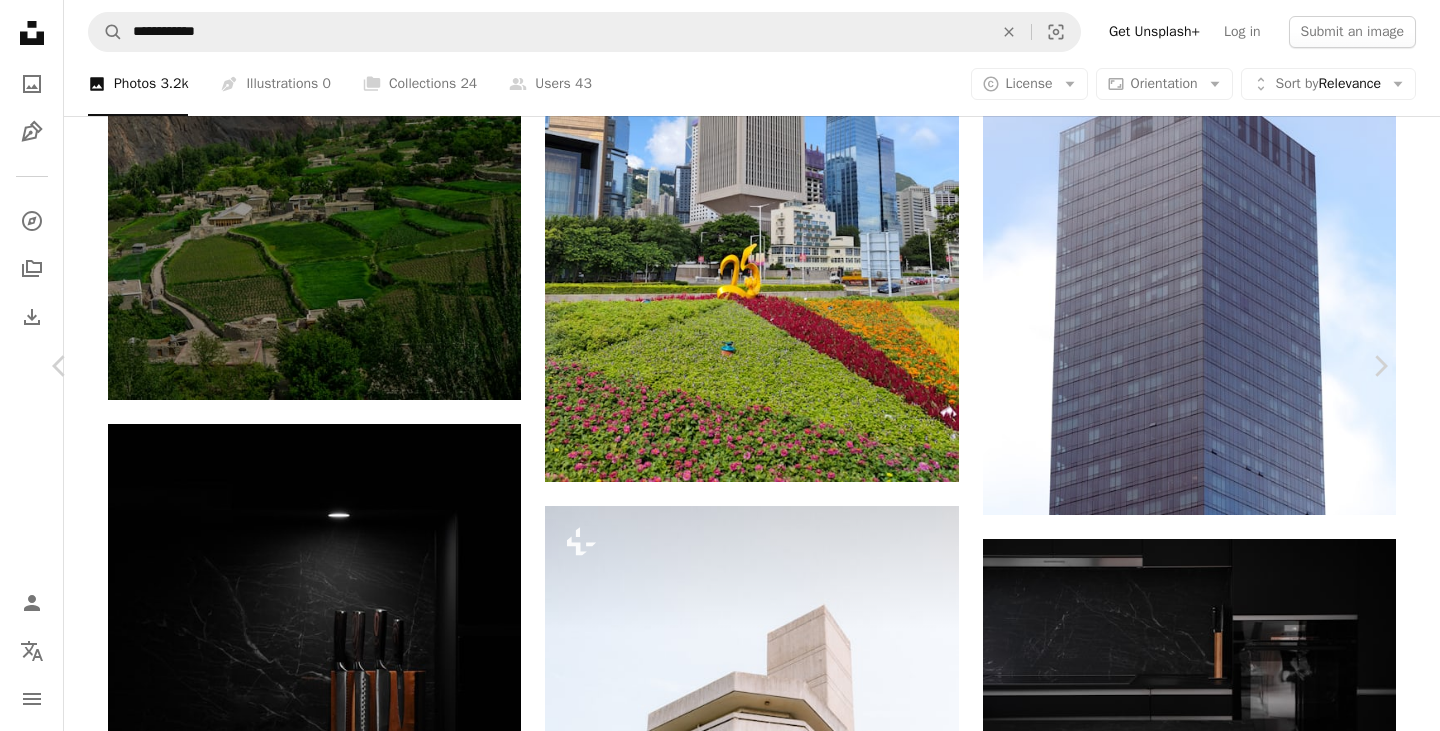 click on "Continue with purchase" at bounding box center [1103, 5946] 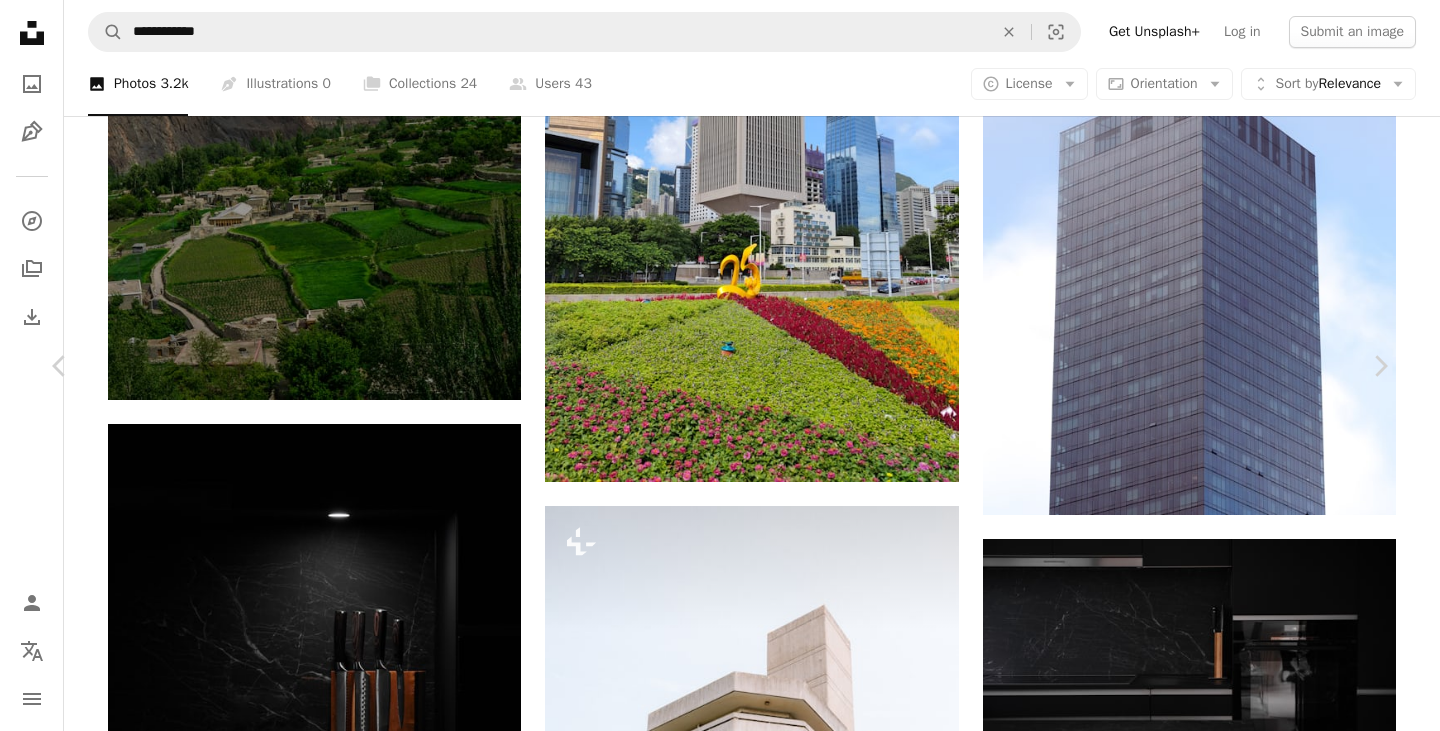 type on "**********" 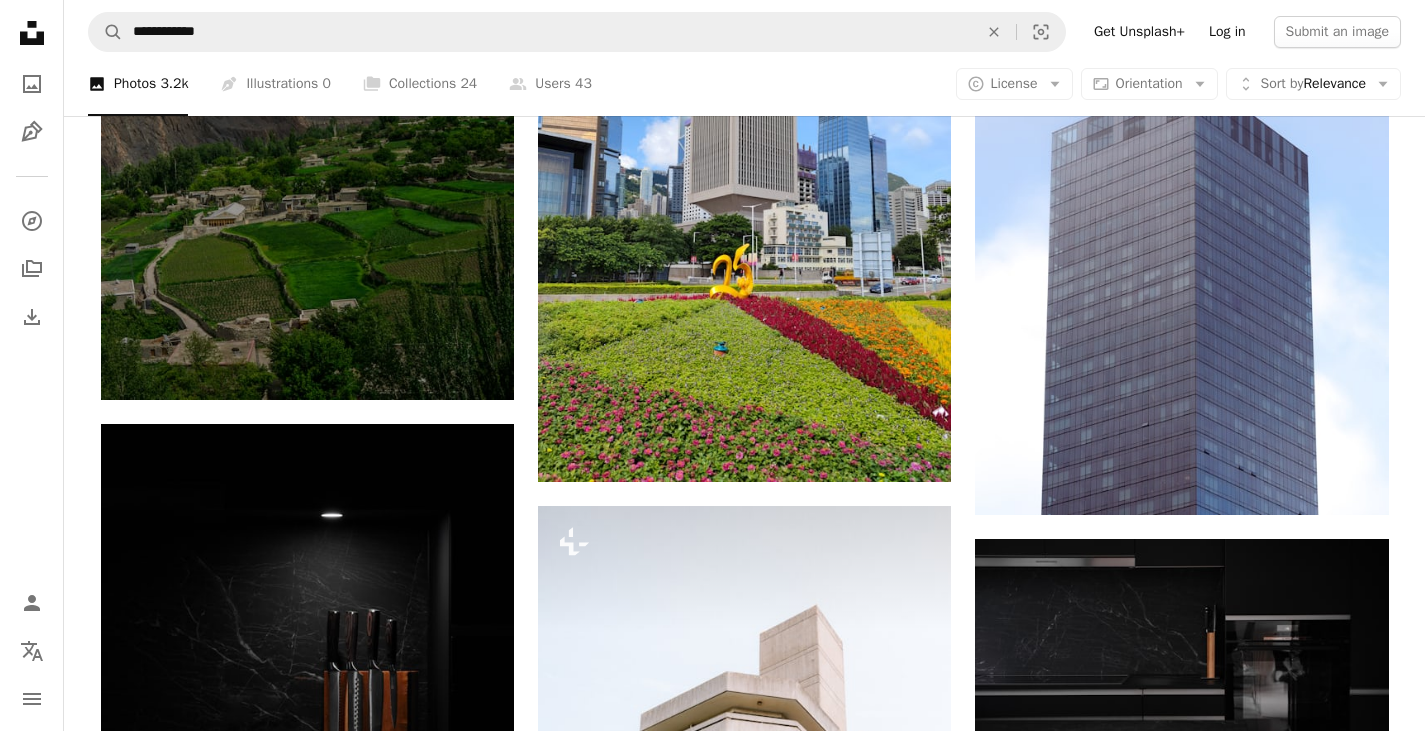 click on "Log in" at bounding box center (1227, 32) 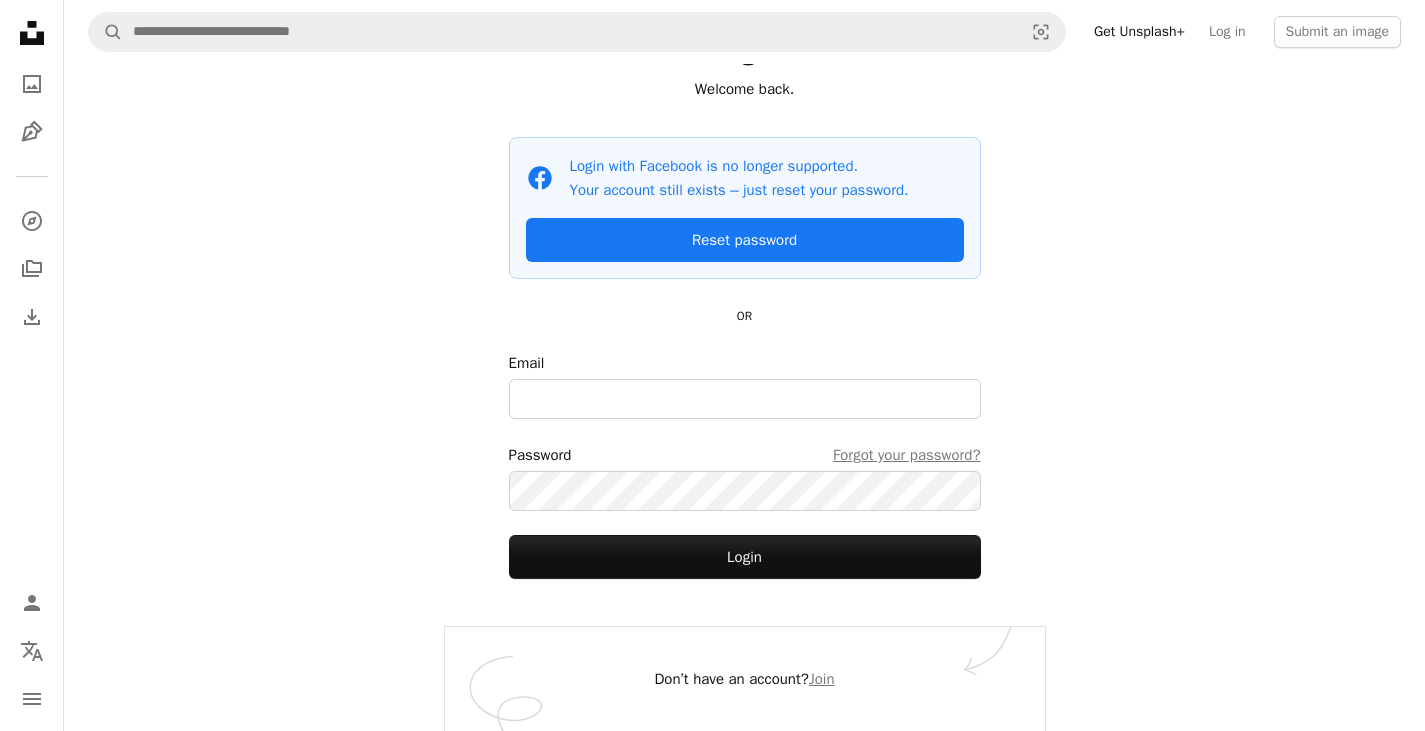 scroll, scrollTop: 0, scrollLeft: 0, axis: both 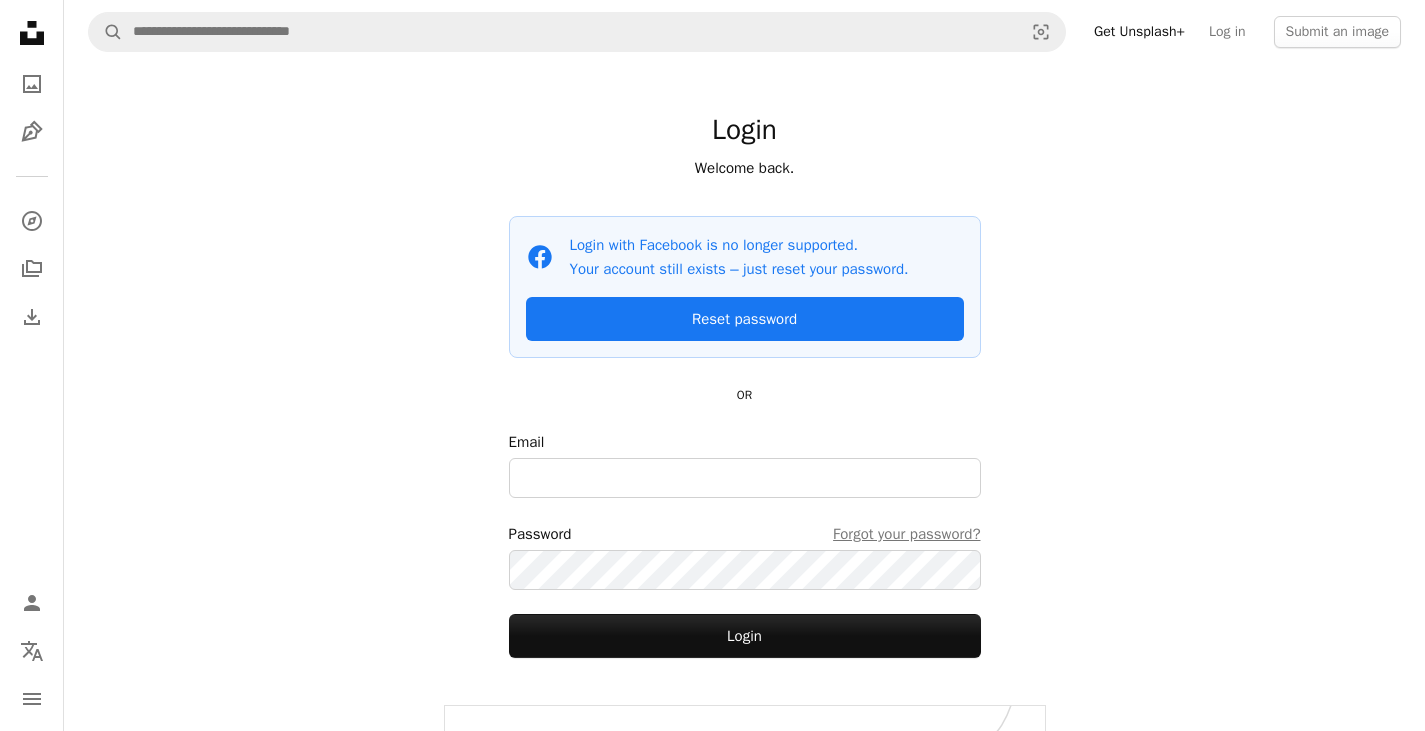 type on "**********" 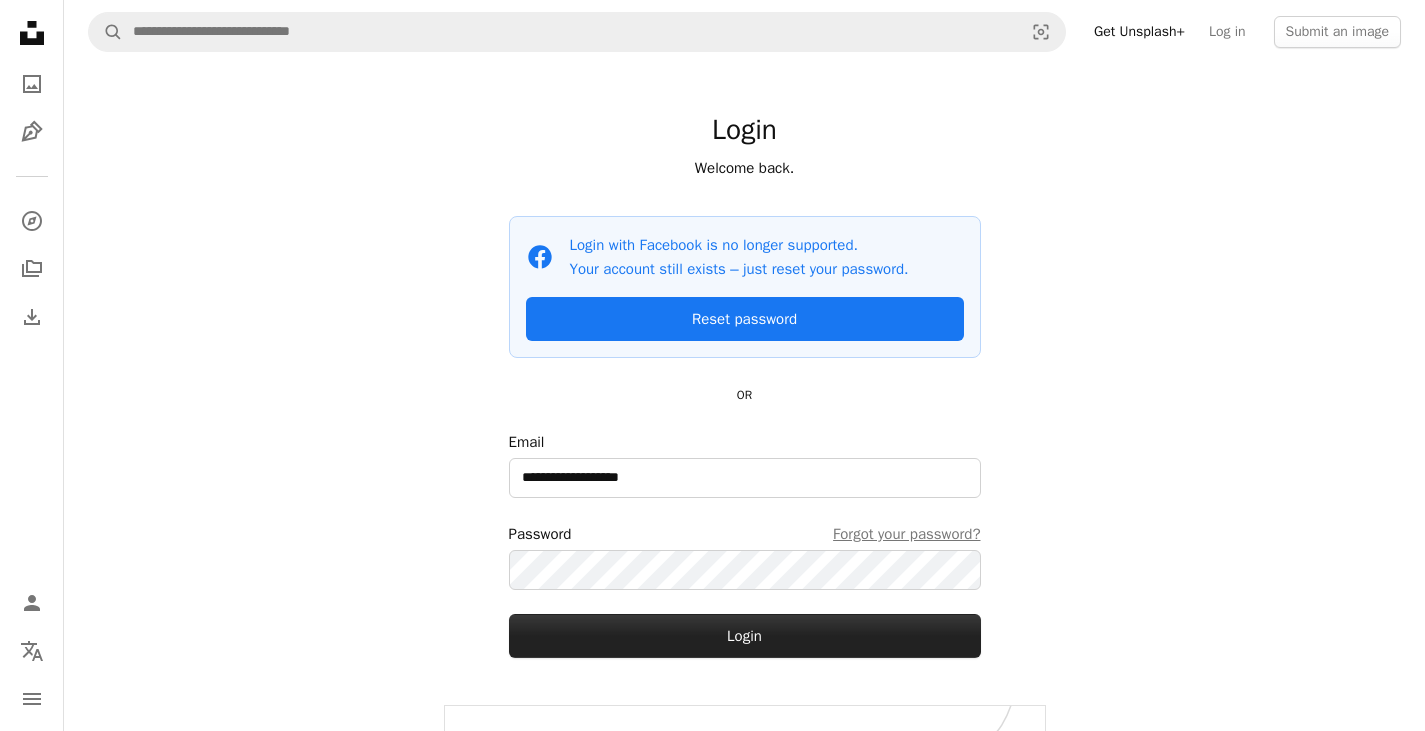 click on "Login" at bounding box center [745, 636] 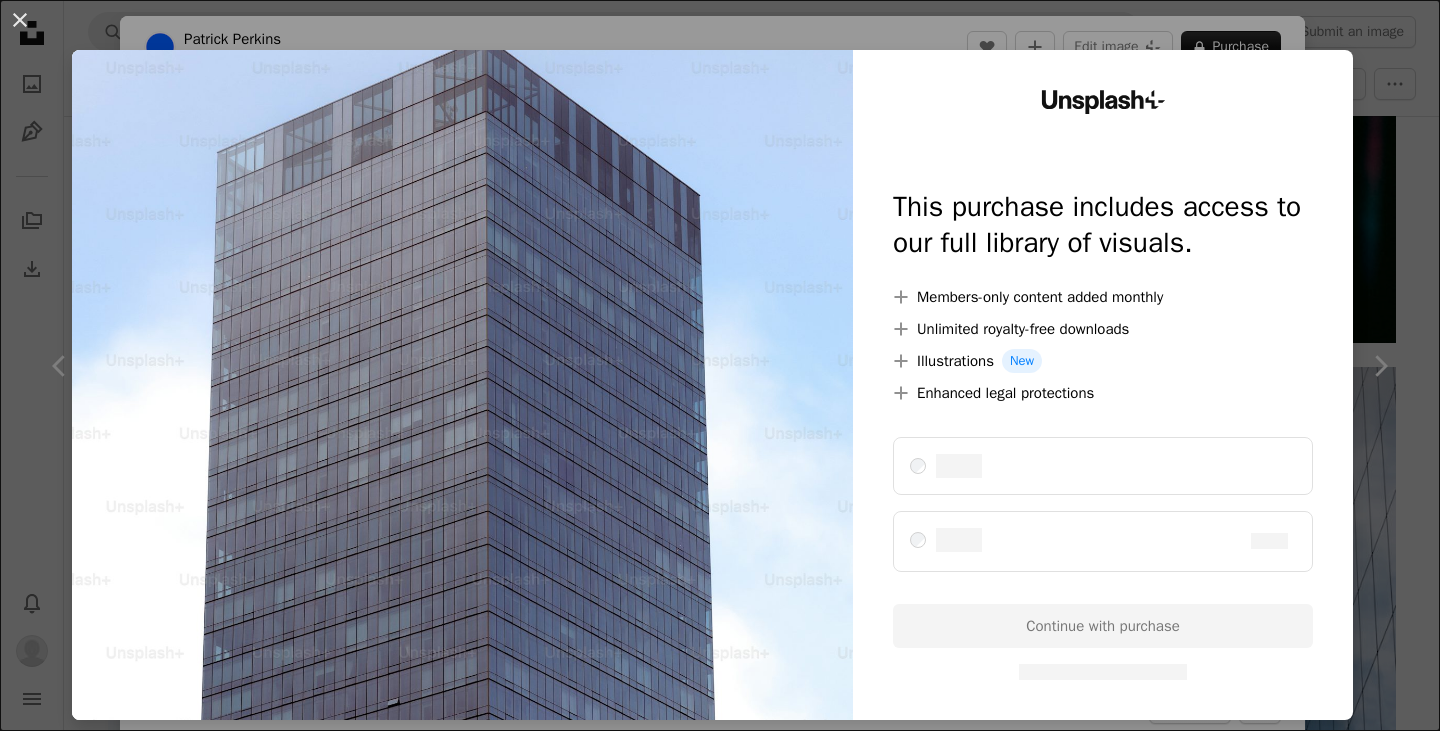 scroll, scrollTop: 14300, scrollLeft: 0, axis: vertical 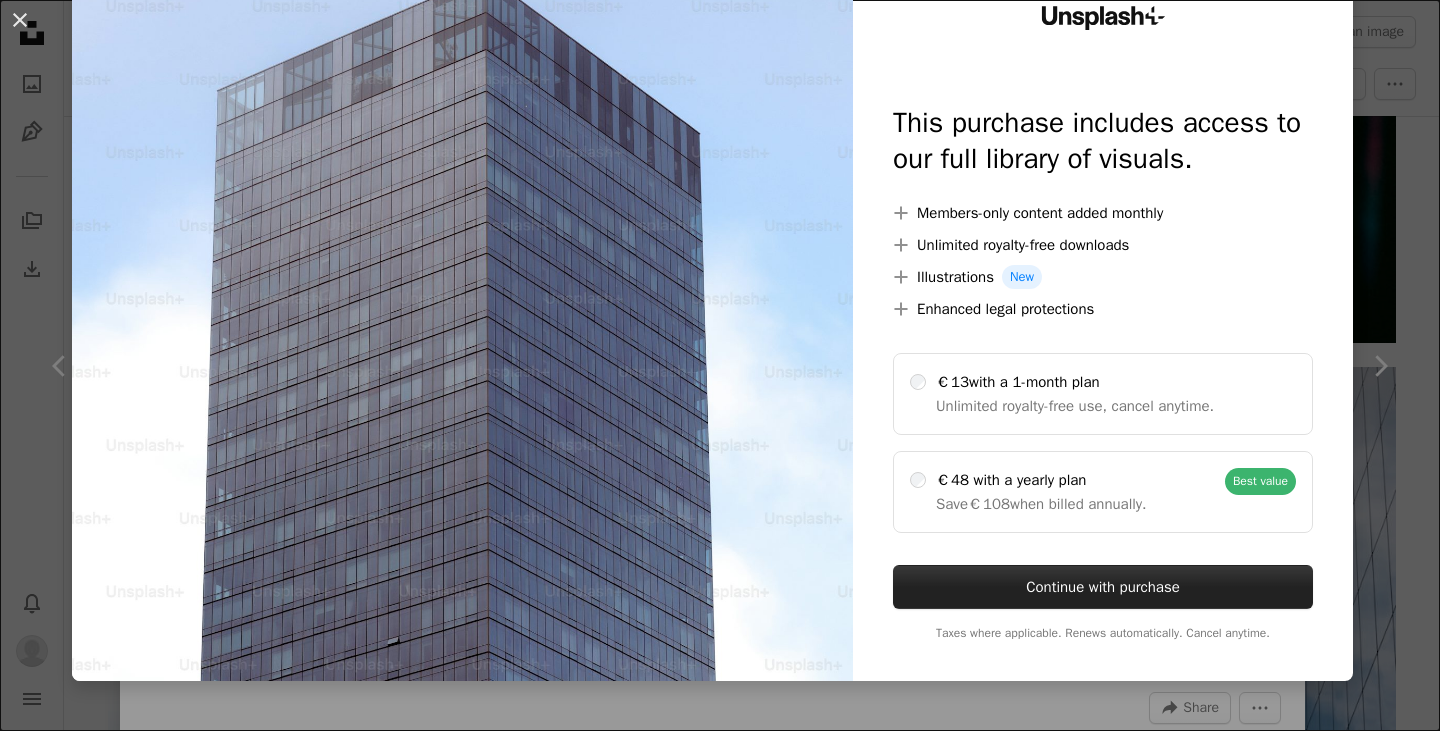 click on "Continue with purchase" at bounding box center [1103, 587] 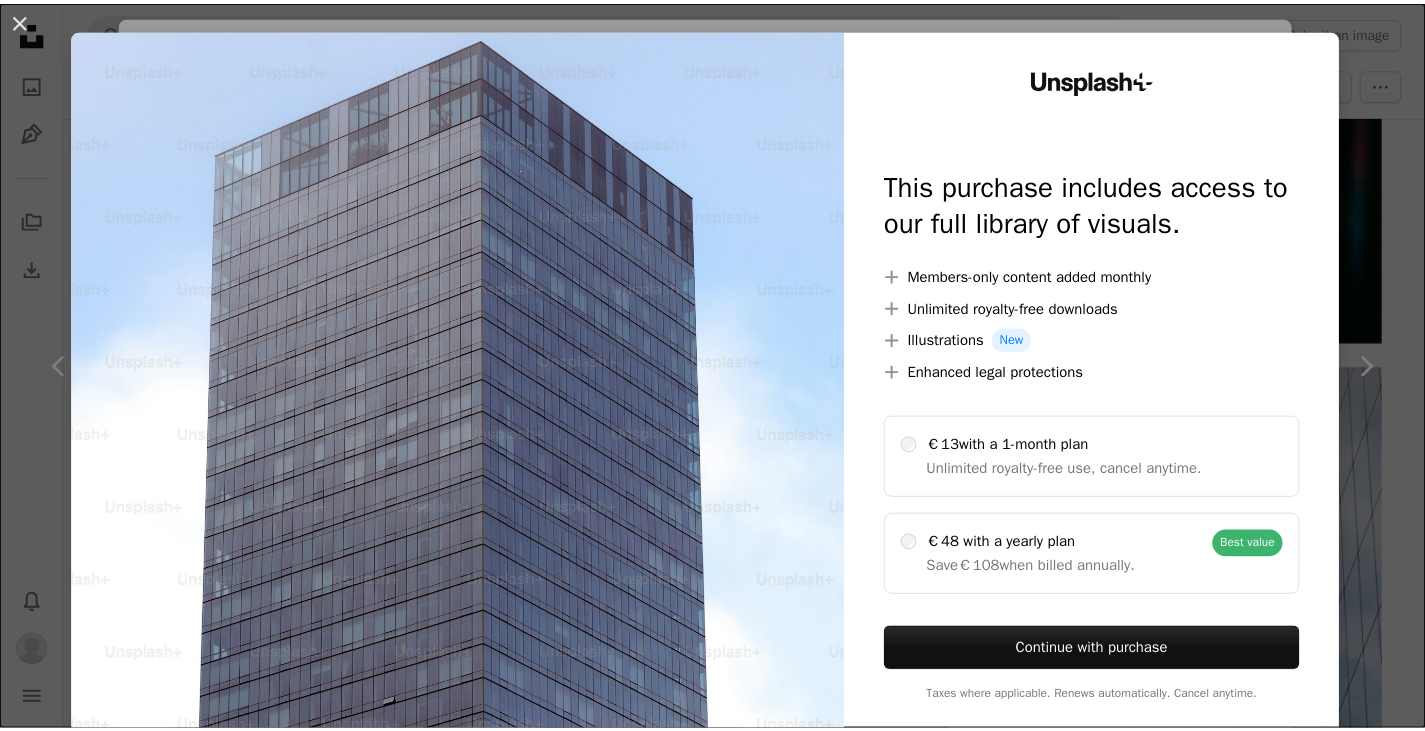 scroll, scrollTop: 0, scrollLeft: 0, axis: both 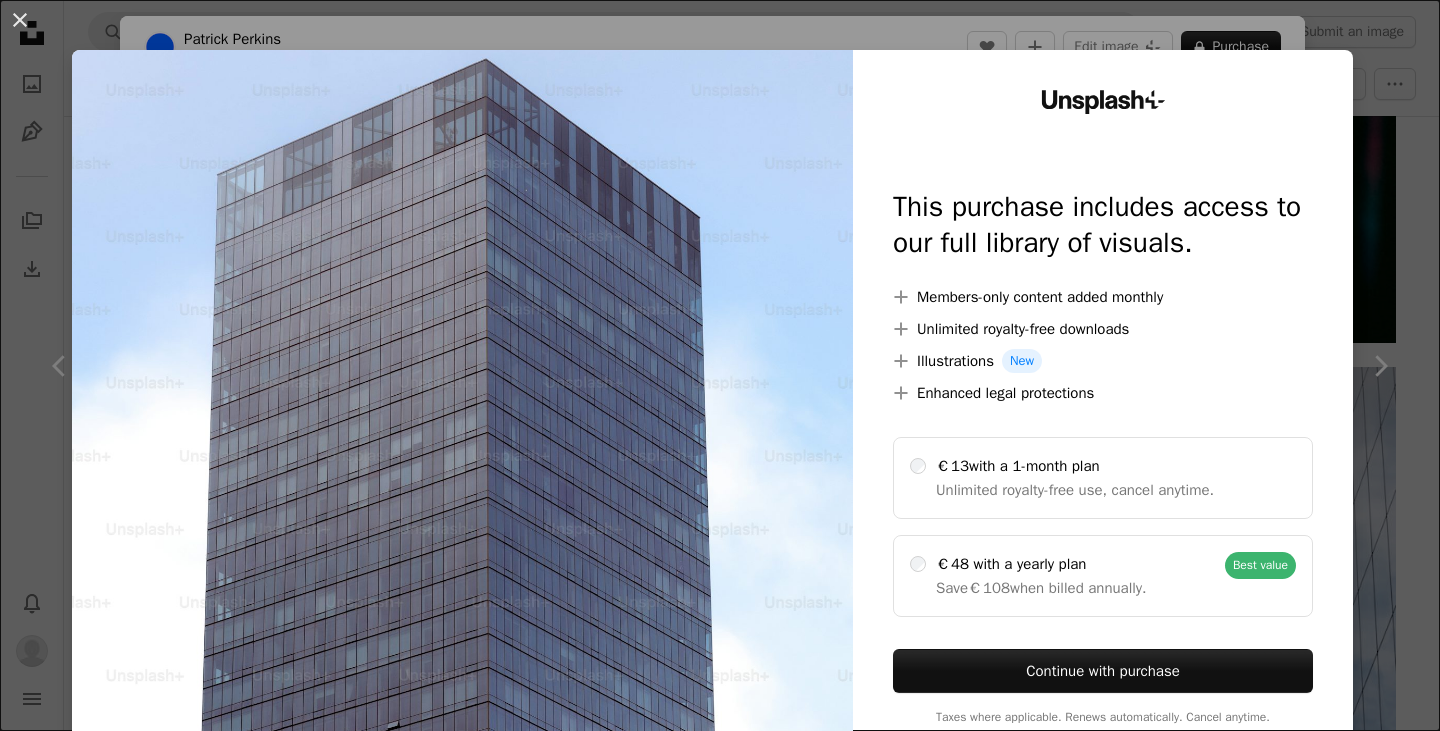drag, startPoint x: 7, startPoint y: 335, endPoint x: 753, endPoint y: 277, distance: 748.2513 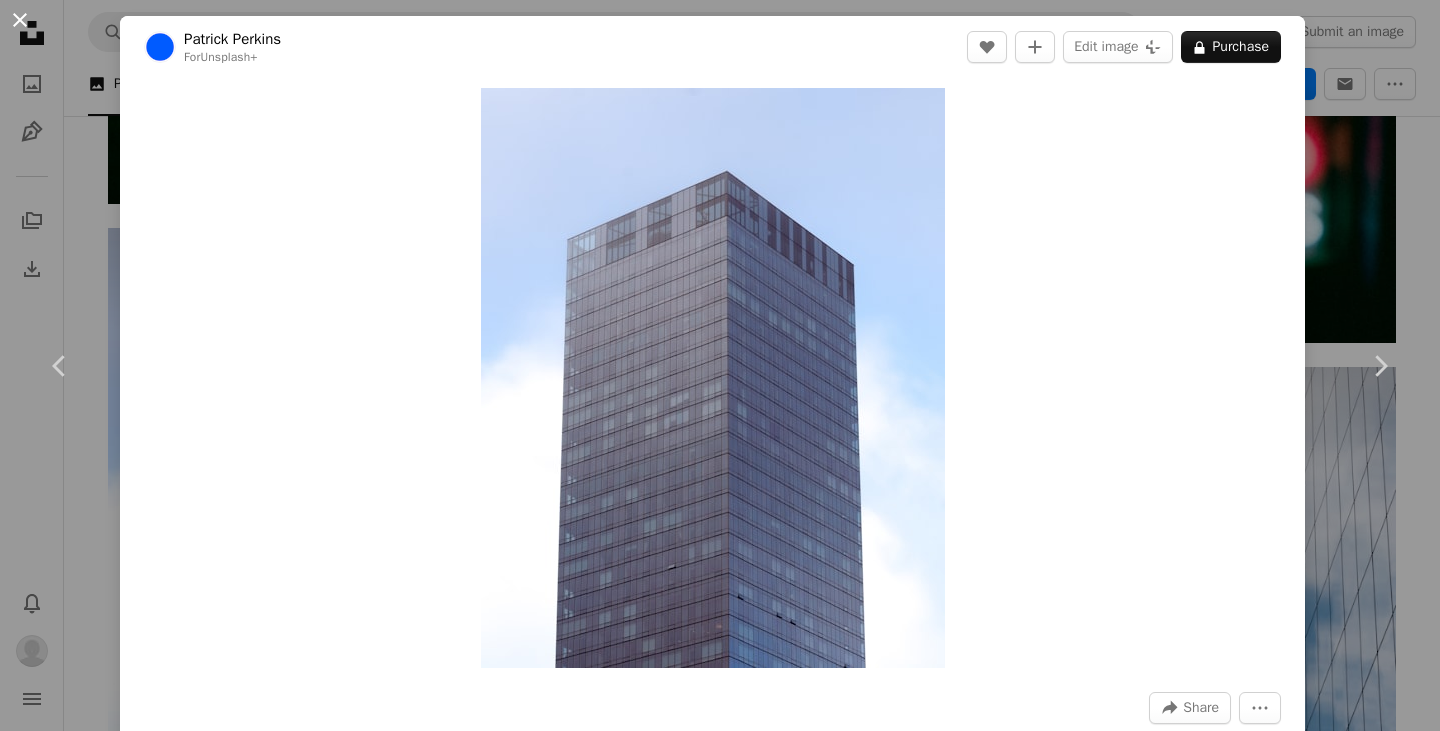 click on "An X shape" at bounding box center (20, 20) 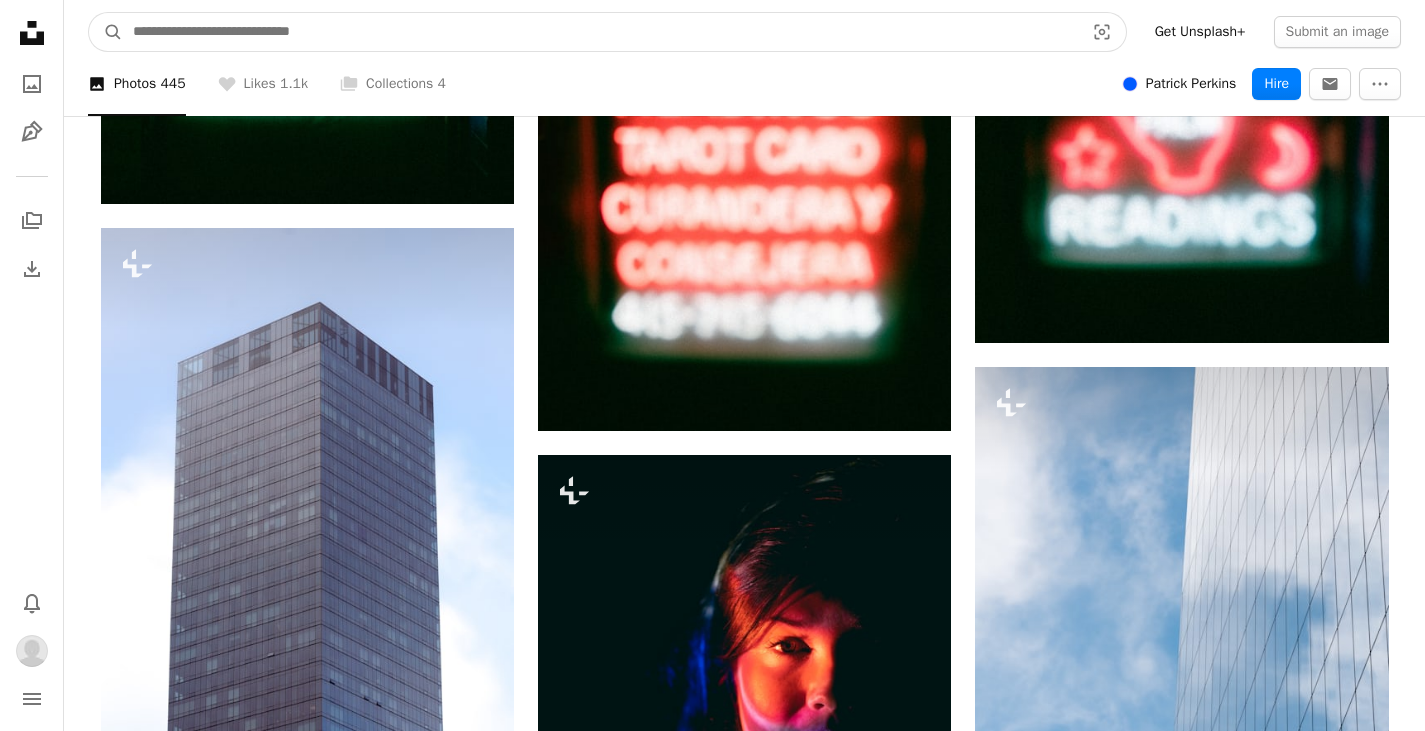 click at bounding box center [600, 32] 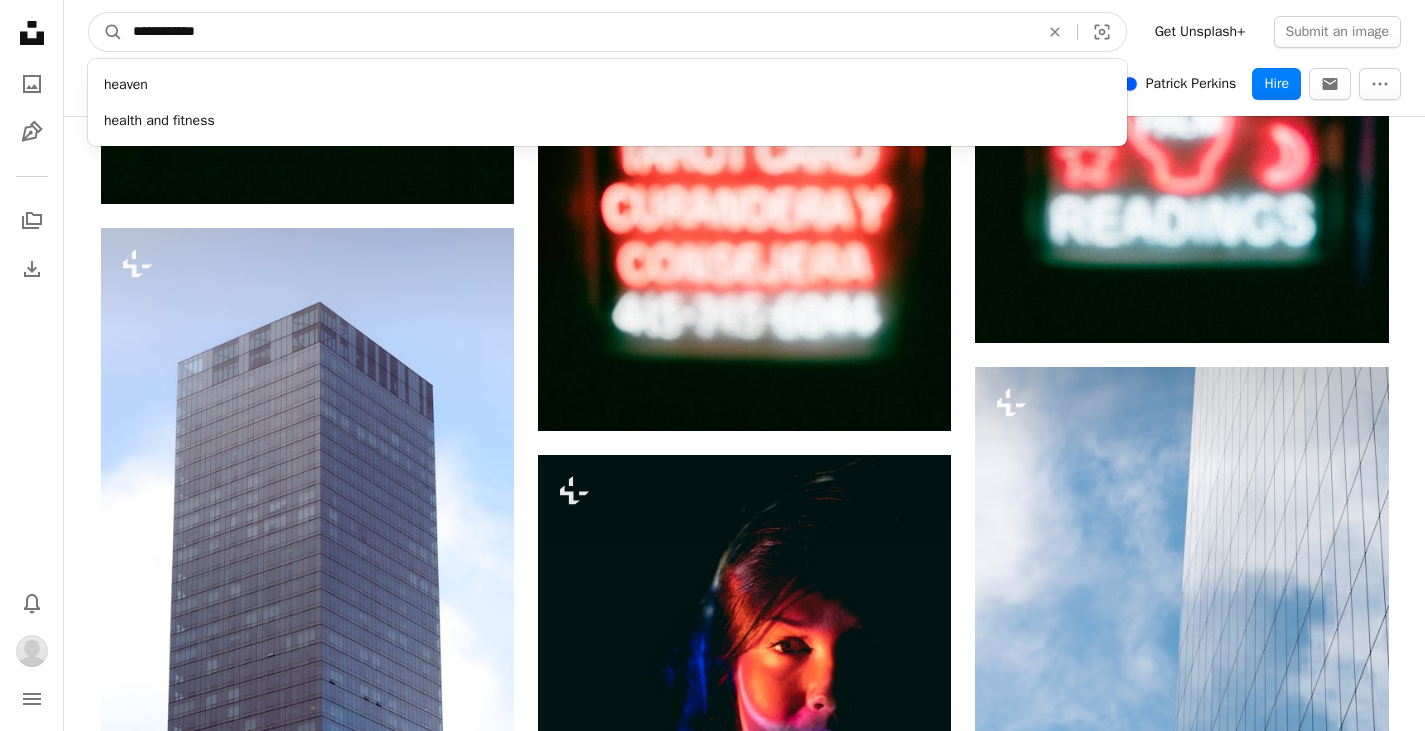 type on "**********" 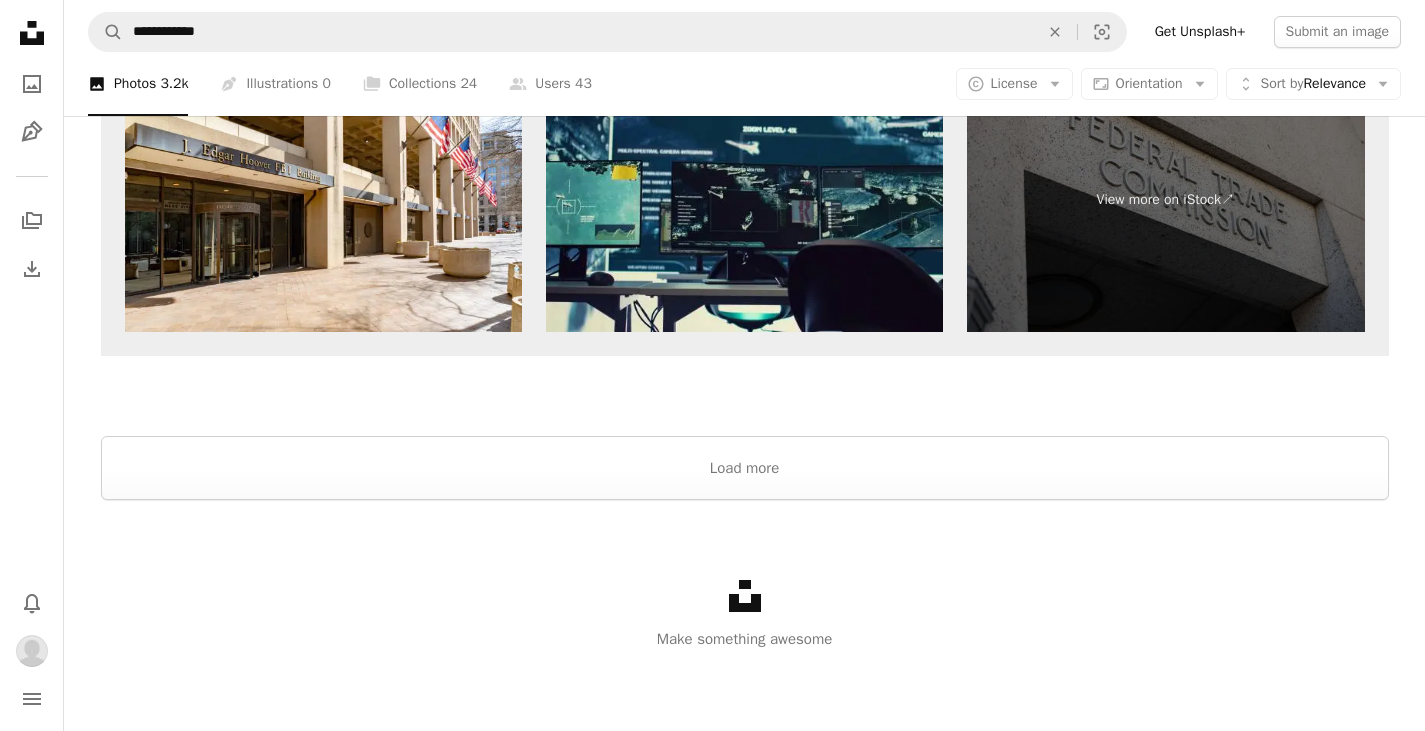 scroll, scrollTop: 0, scrollLeft: 0, axis: both 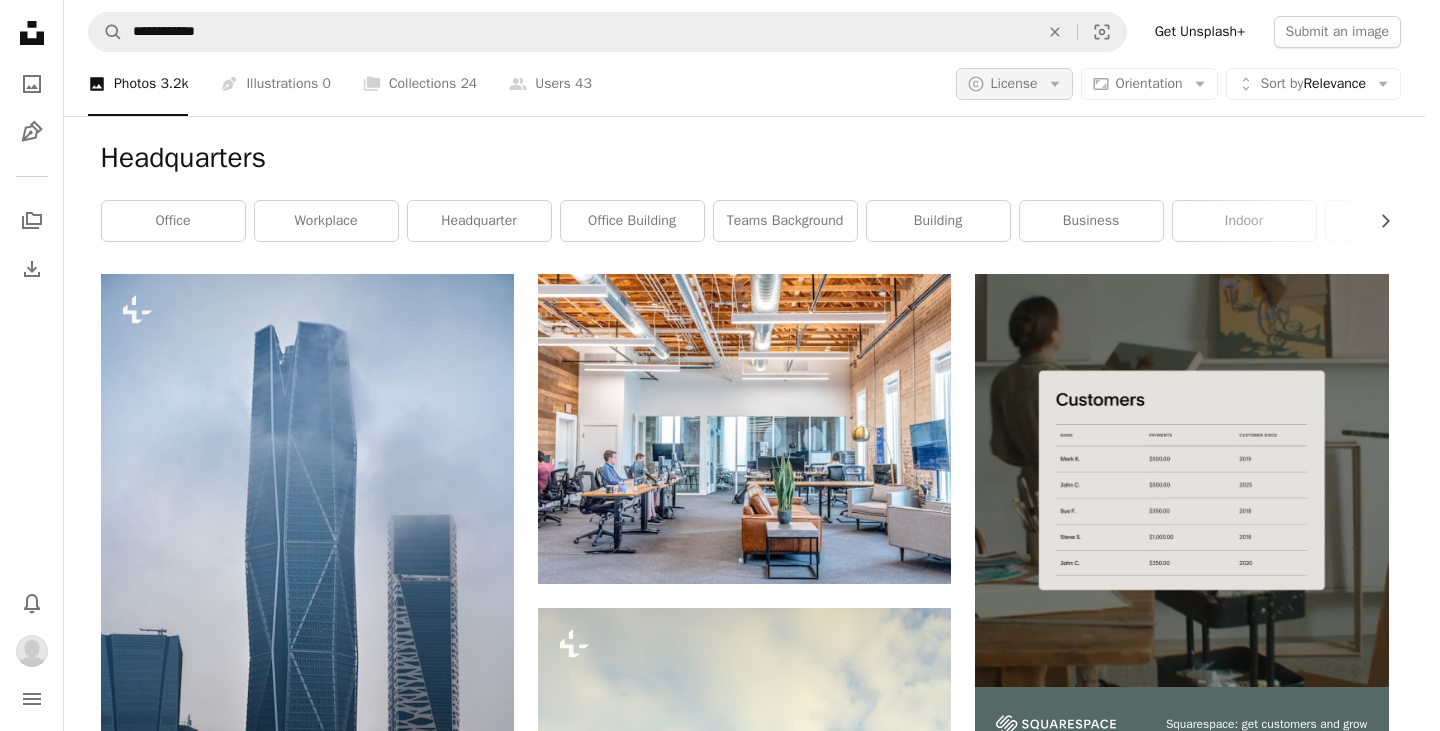 click on "Arrow down" 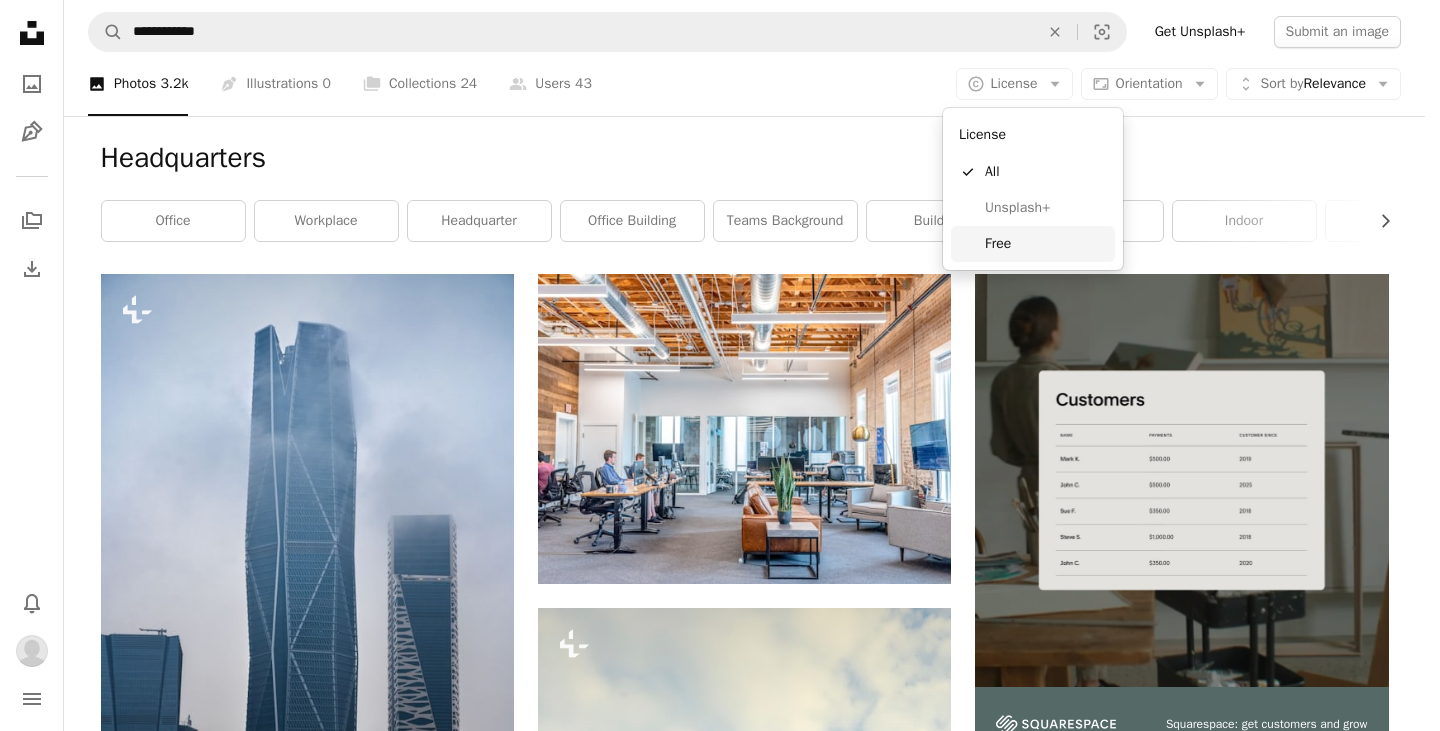 click on "Free" at bounding box center (1046, 244) 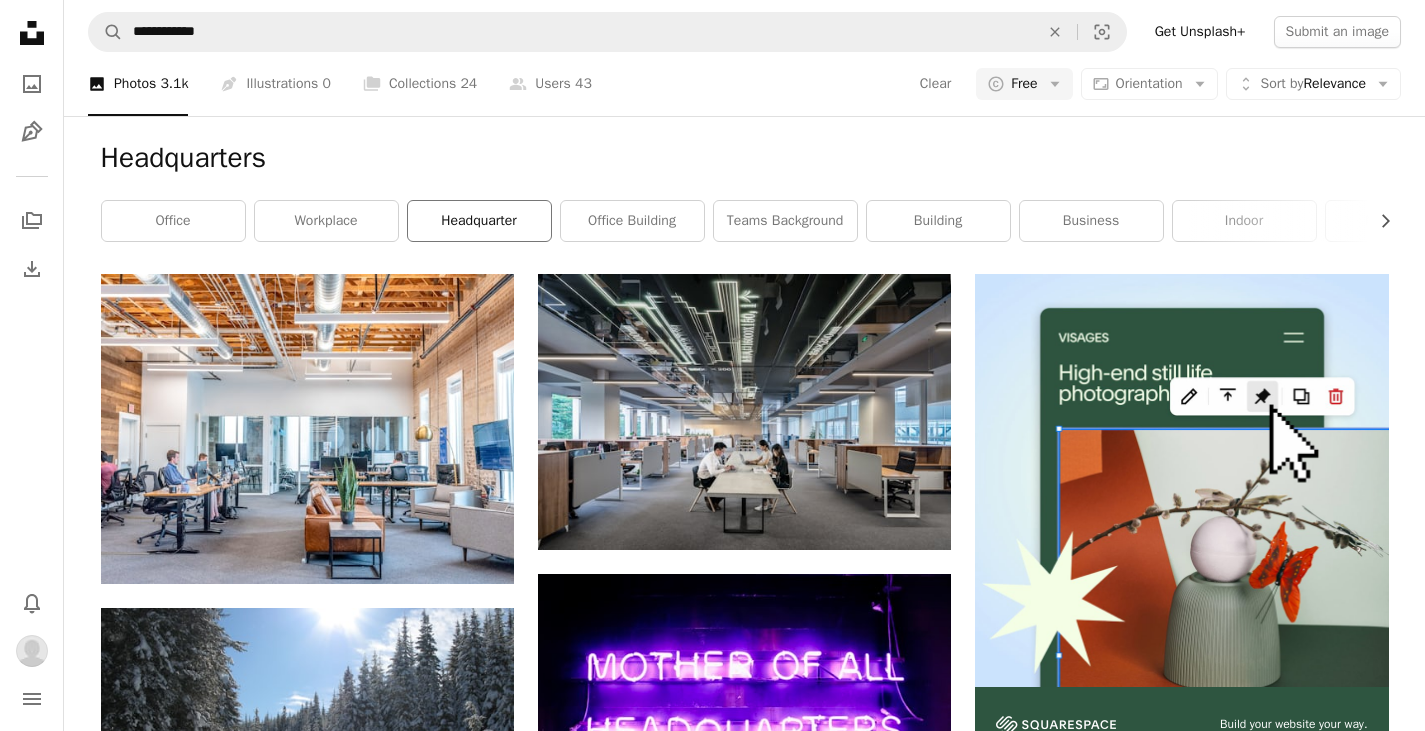 click on "headquarter" at bounding box center [479, 221] 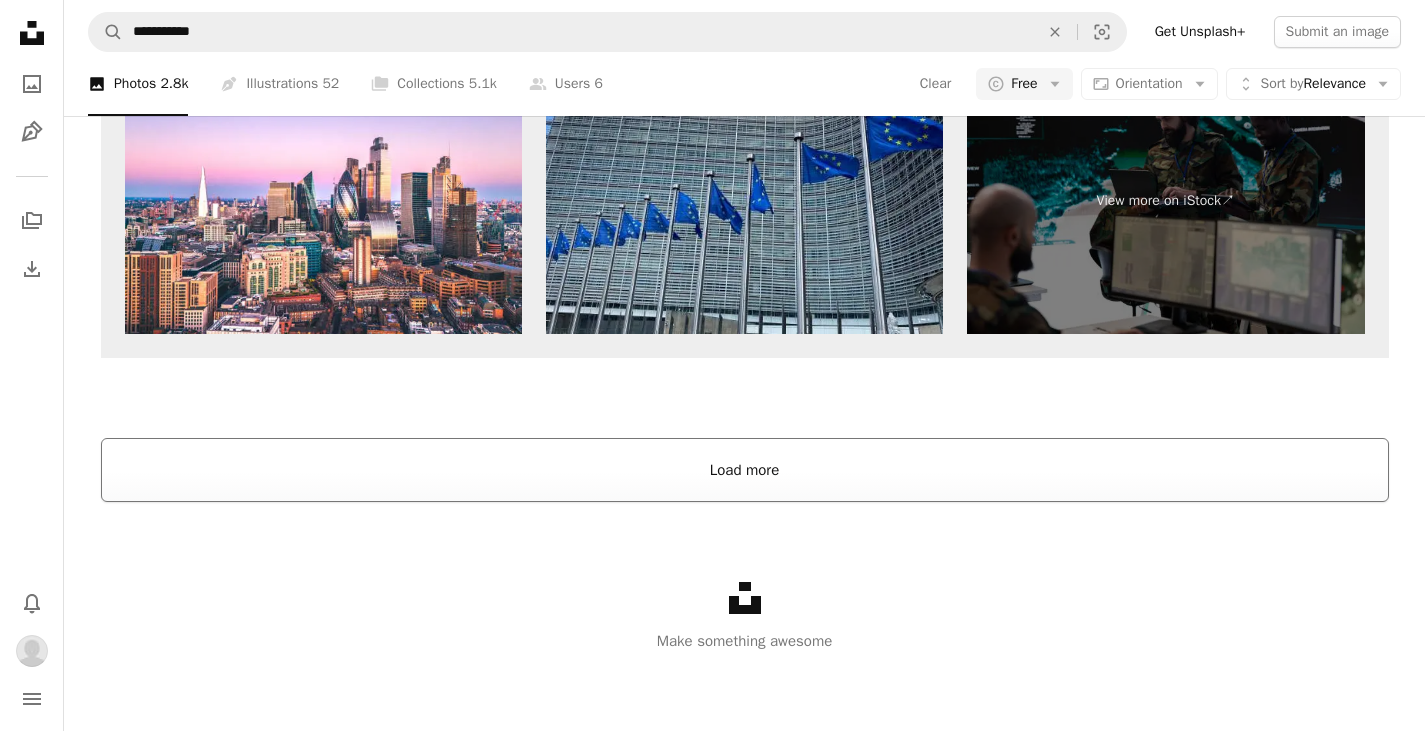 click on "Load more" at bounding box center [745, 470] 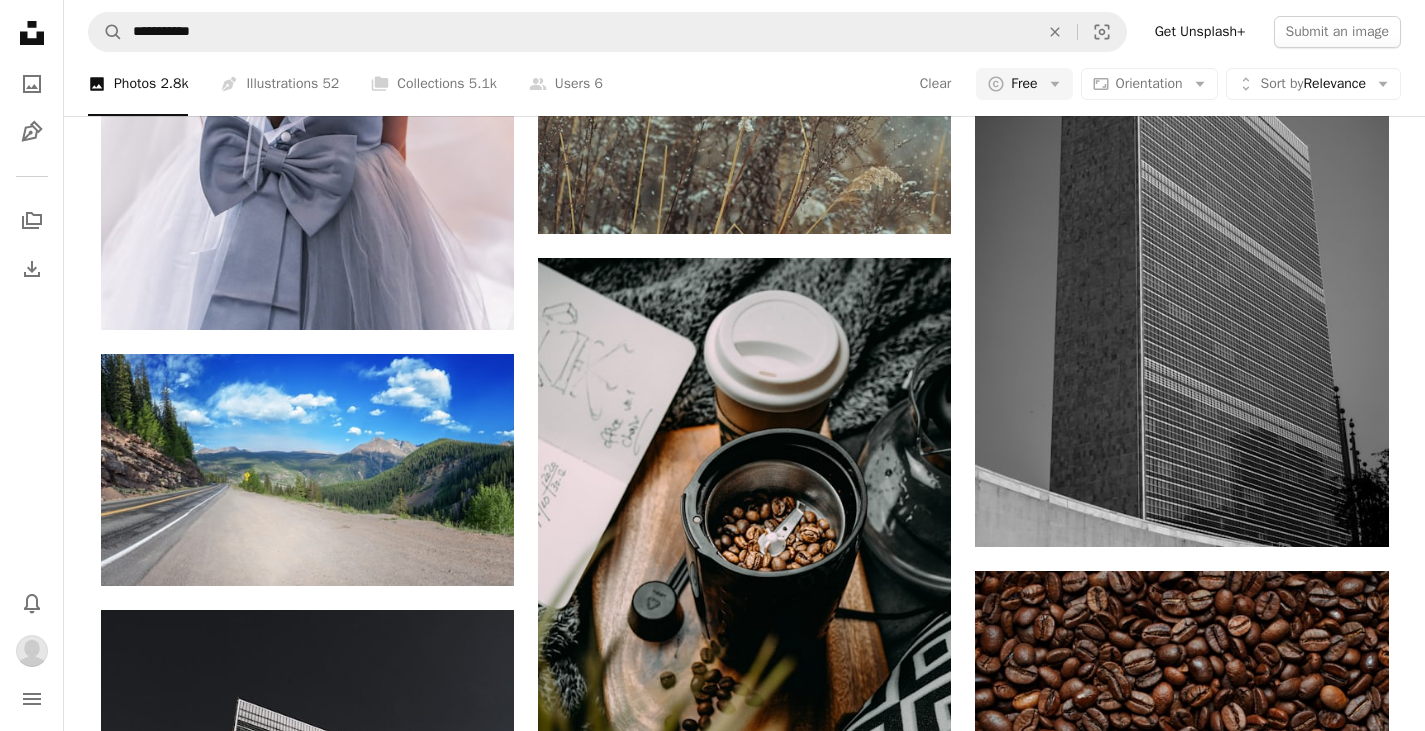 scroll, scrollTop: 20221, scrollLeft: 0, axis: vertical 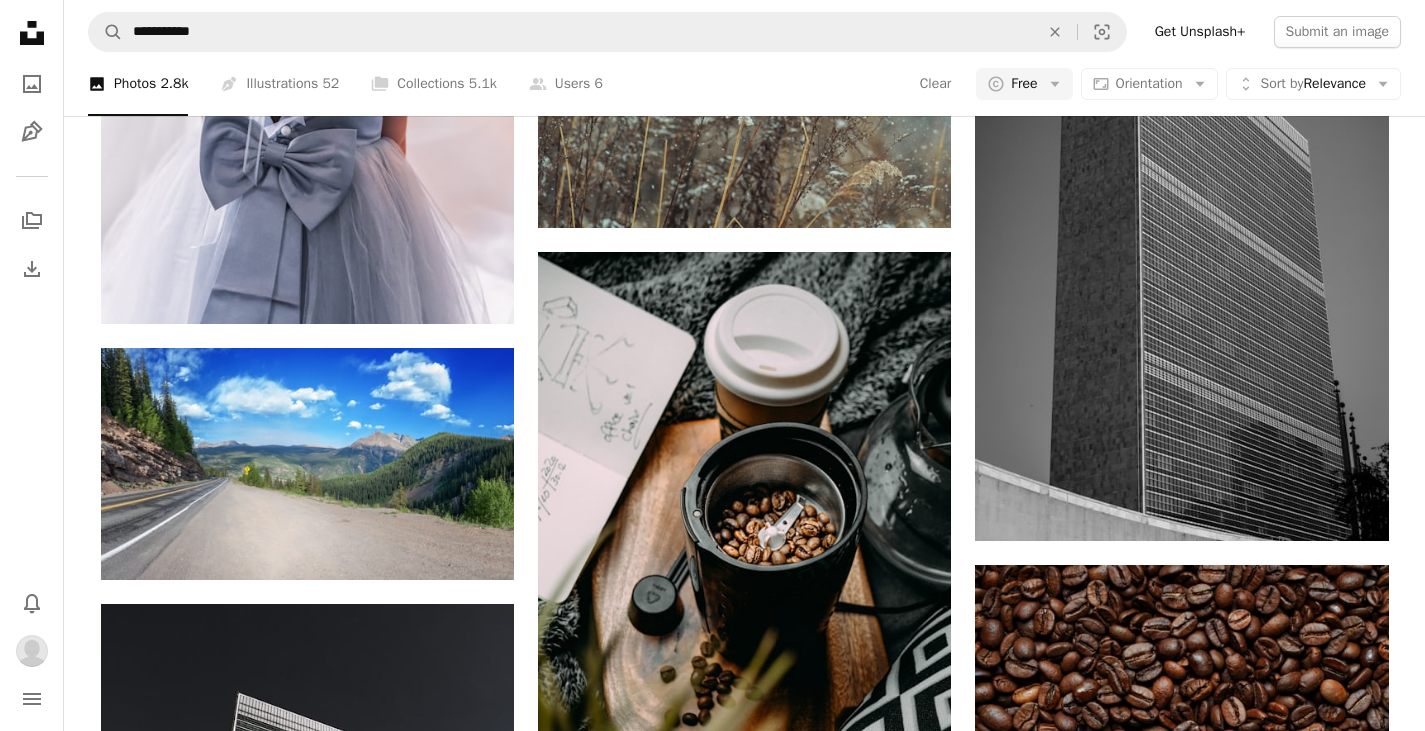 click on "Unsplash logo Unsplash Home A photo Pen Tool A stack of folders Download Bell navigation menu" at bounding box center [32, 365] 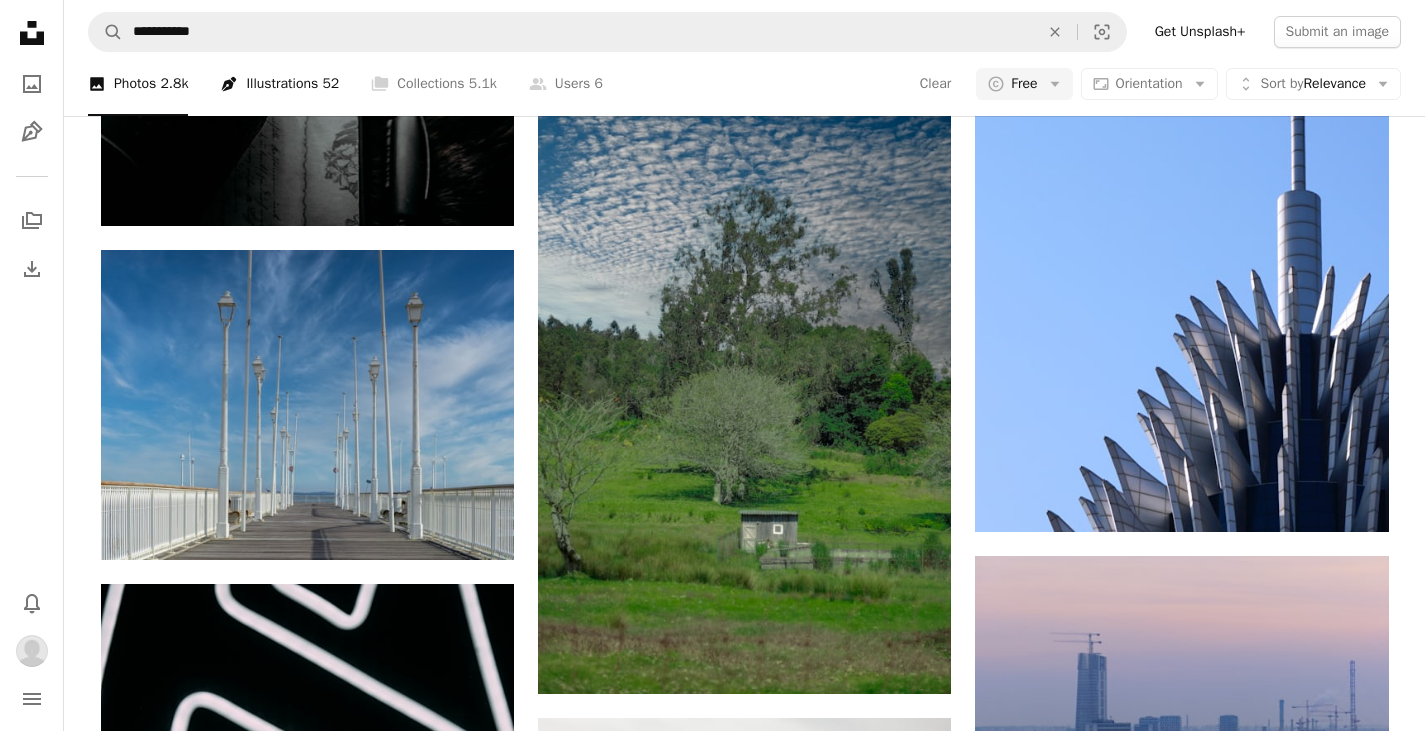 scroll, scrollTop: 28621, scrollLeft: 0, axis: vertical 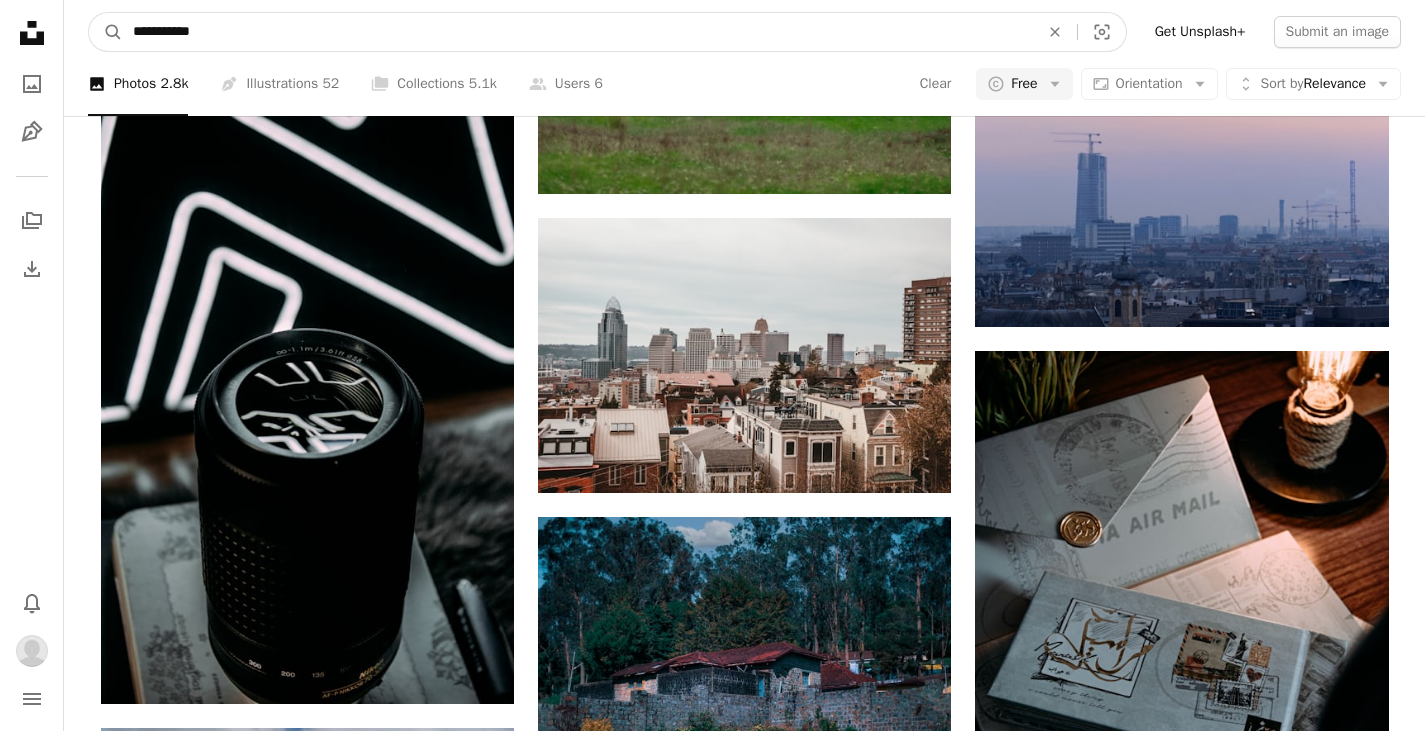 drag, startPoint x: 236, startPoint y: 24, endPoint x: 38, endPoint y: 31, distance: 198.1237 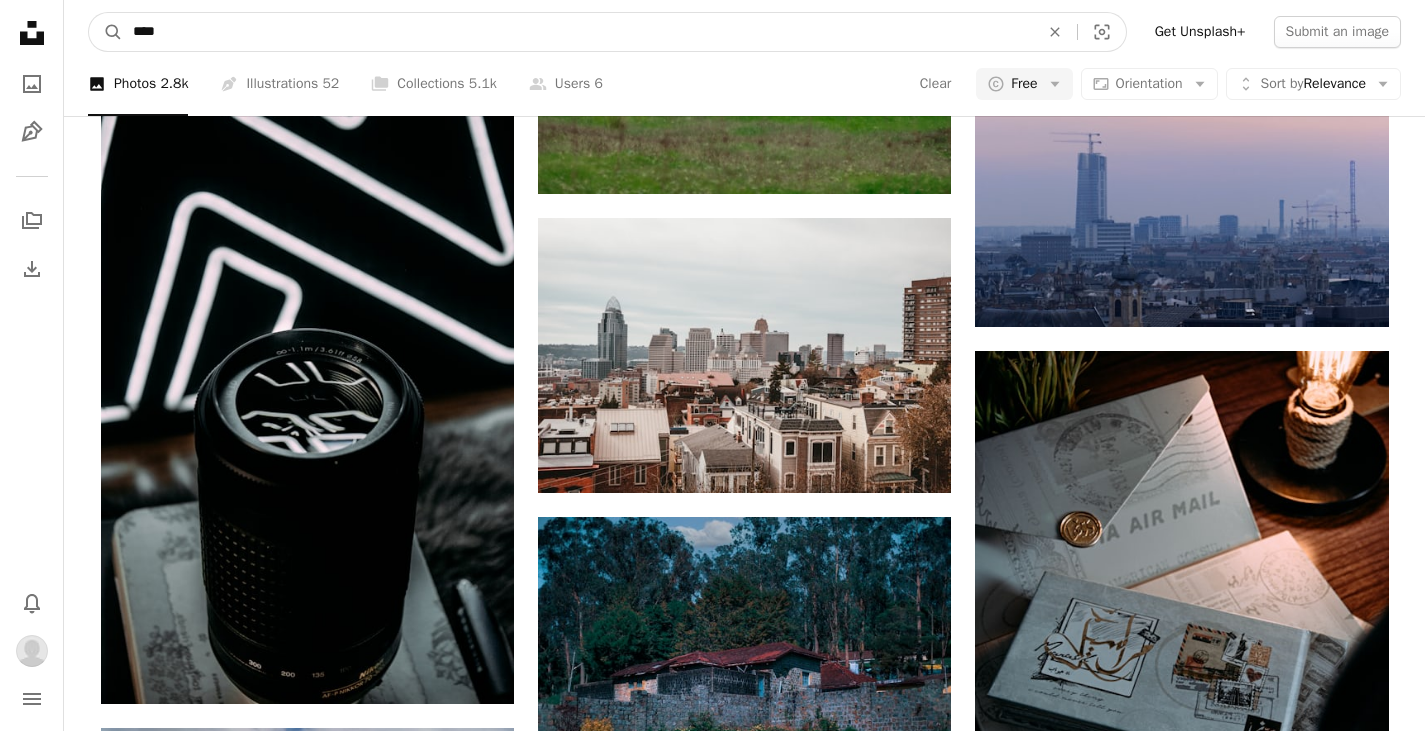 type on "*****" 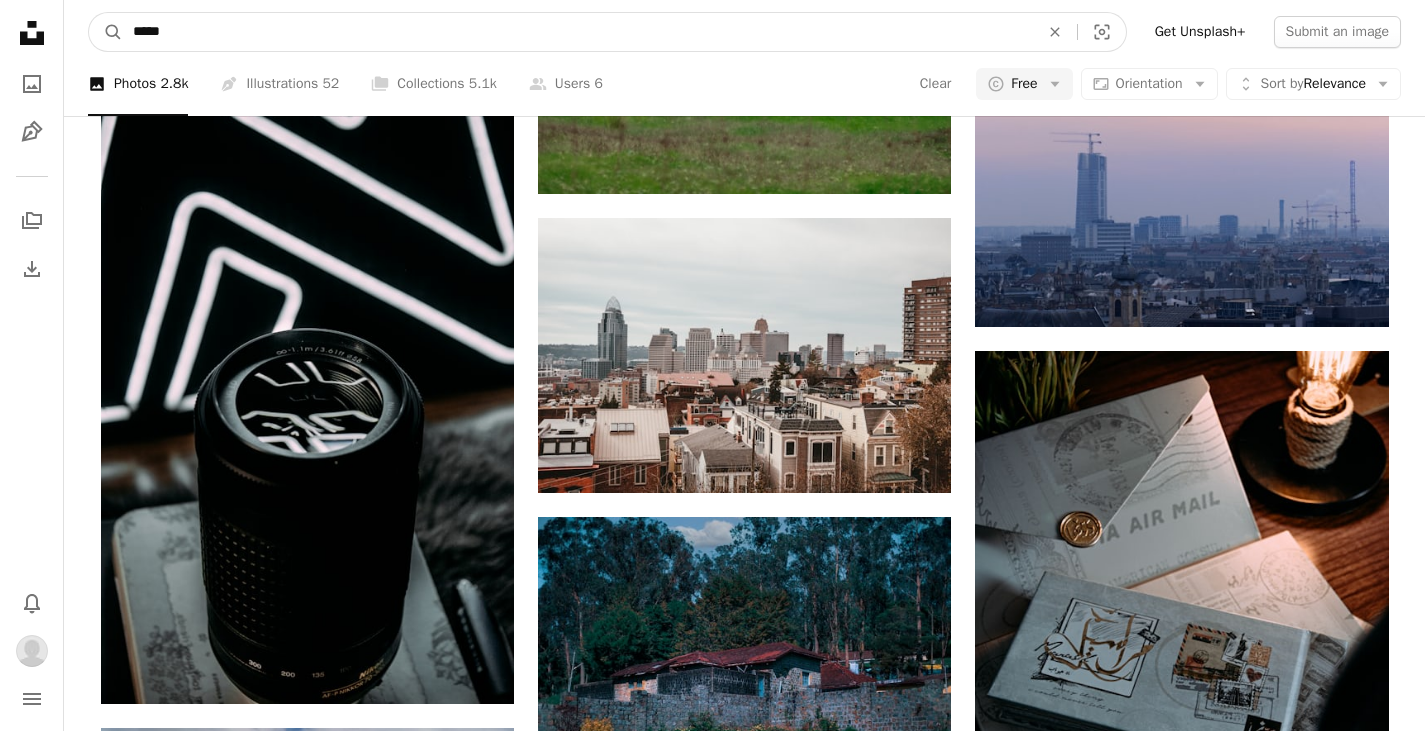 click on "A magnifying glass" at bounding box center [106, 32] 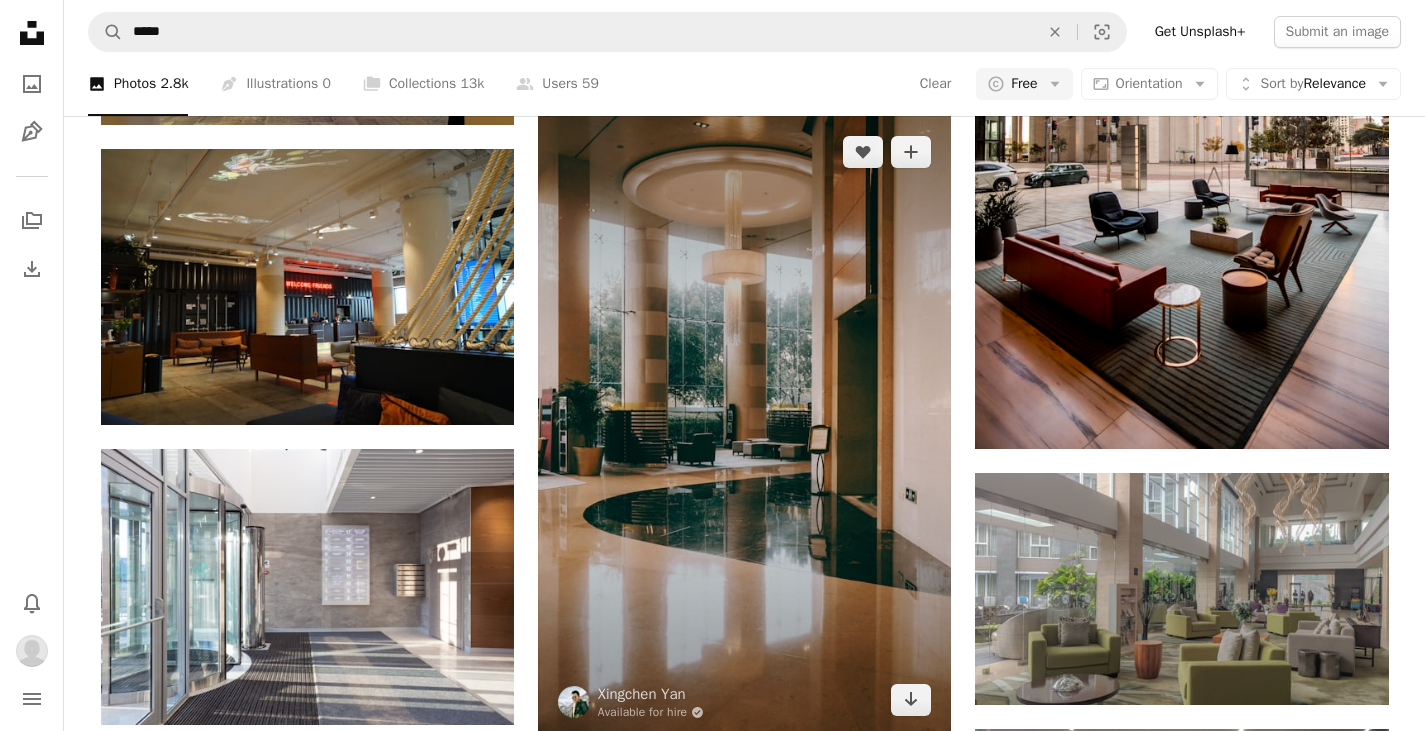scroll, scrollTop: 2700, scrollLeft: 0, axis: vertical 